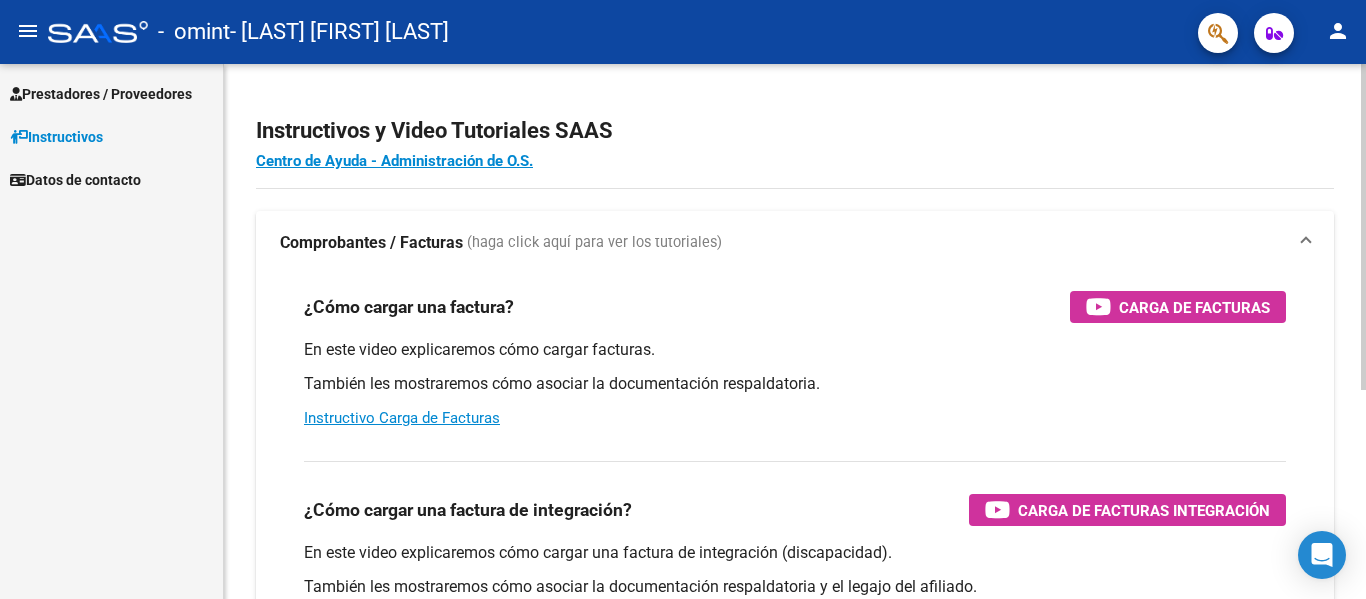 scroll, scrollTop: 0, scrollLeft: 0, axis: both 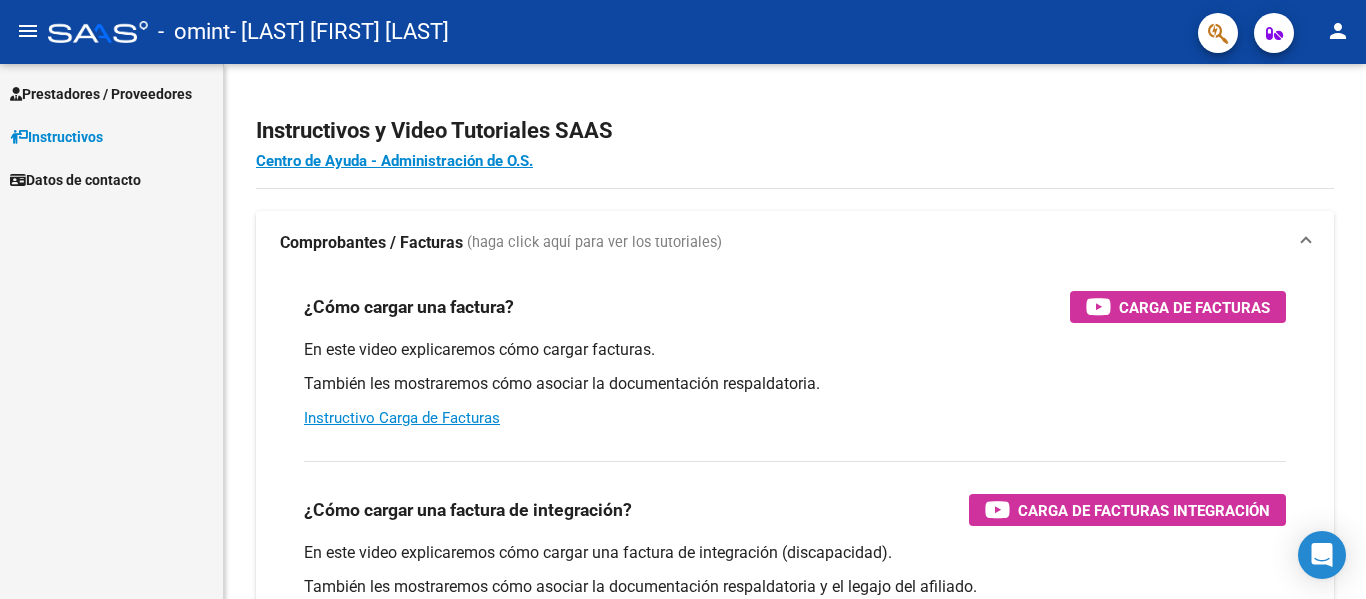 click on "Prestadores / Proveedores" at bounding box center (101, 94) 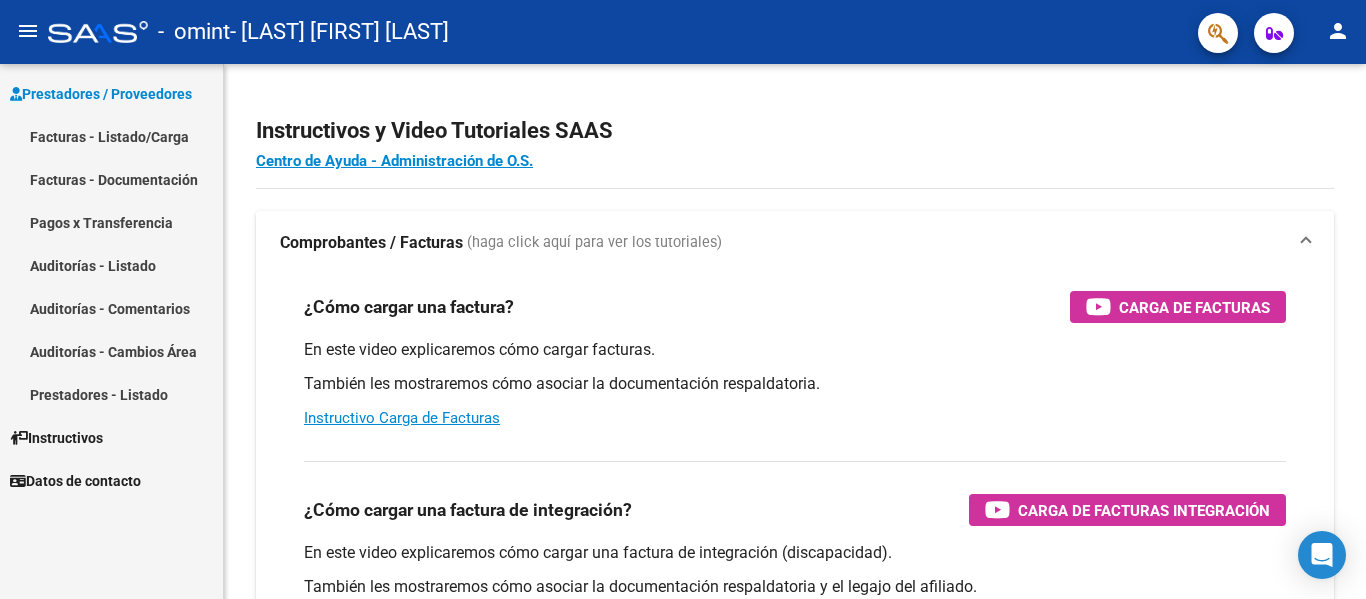 click on "Facturas - Documentación" at bounding box center [111, 179] 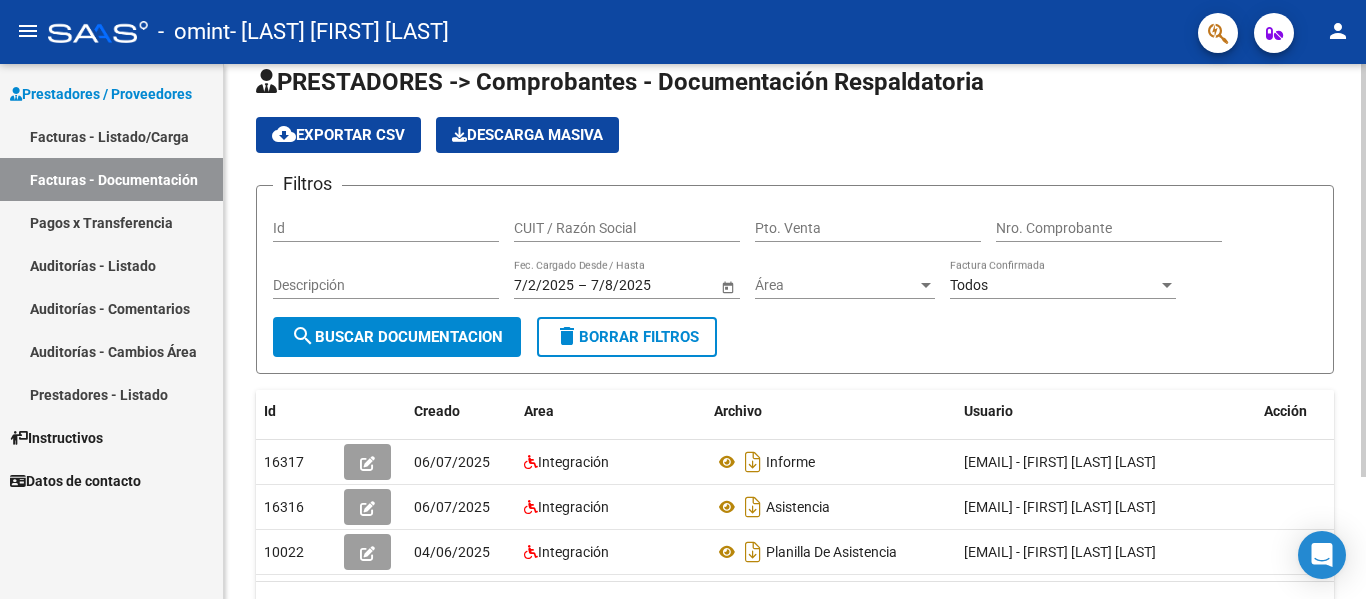 scroll, scrollTop: 0, scrollLeft: 0, axis: both 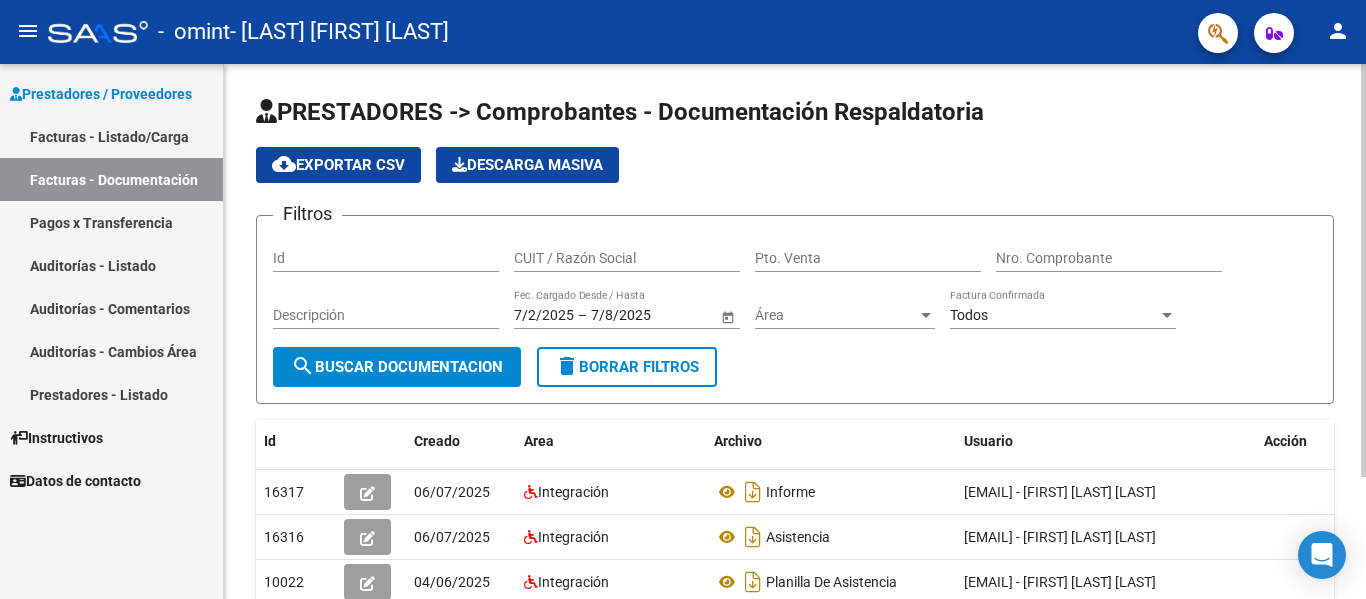 click 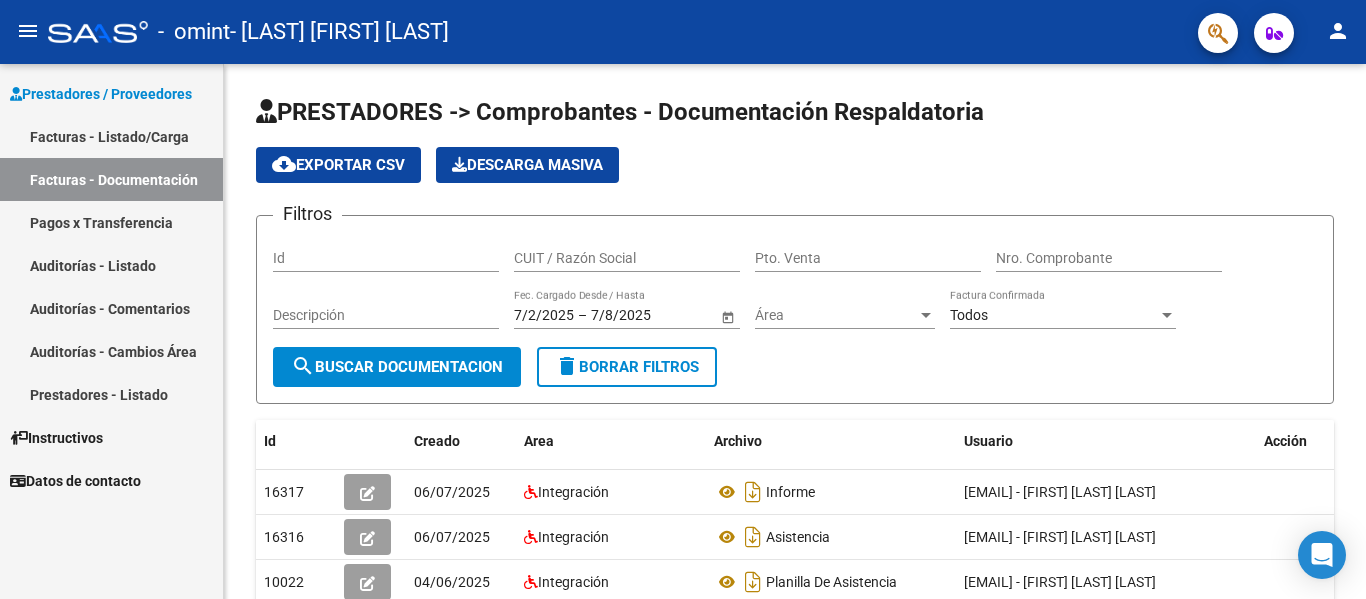 click on "Facturas - Listado/Carga" at bounding box center (111, 136) 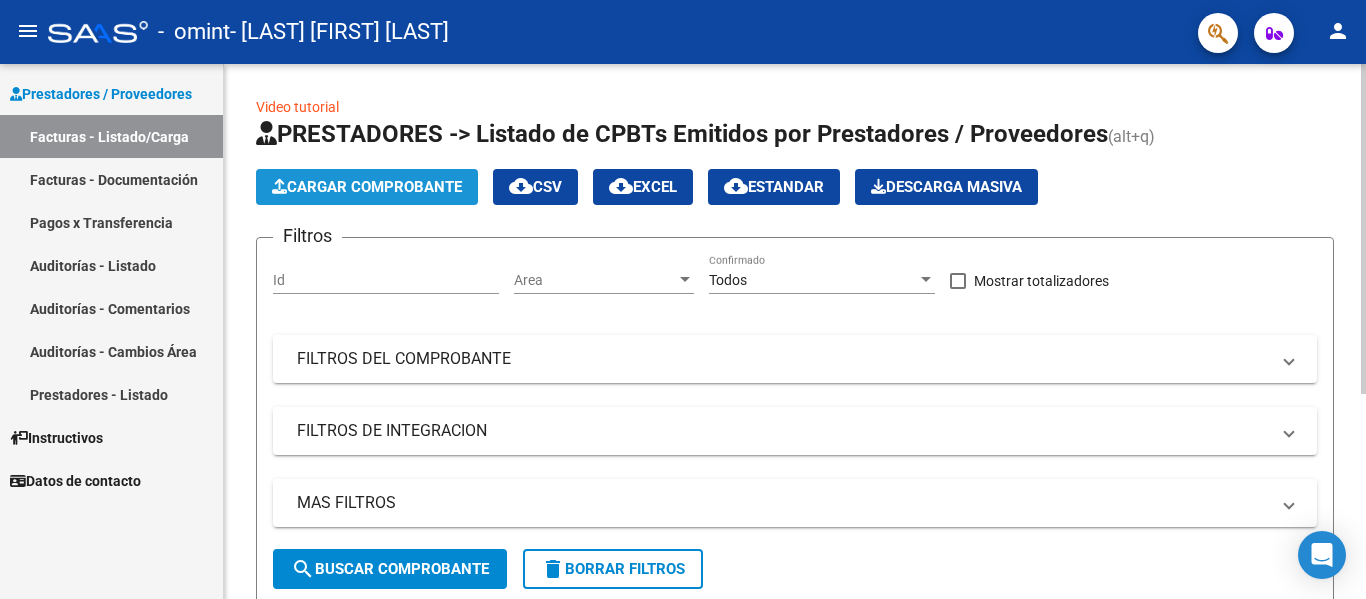 click on "Cargar Comprobante" 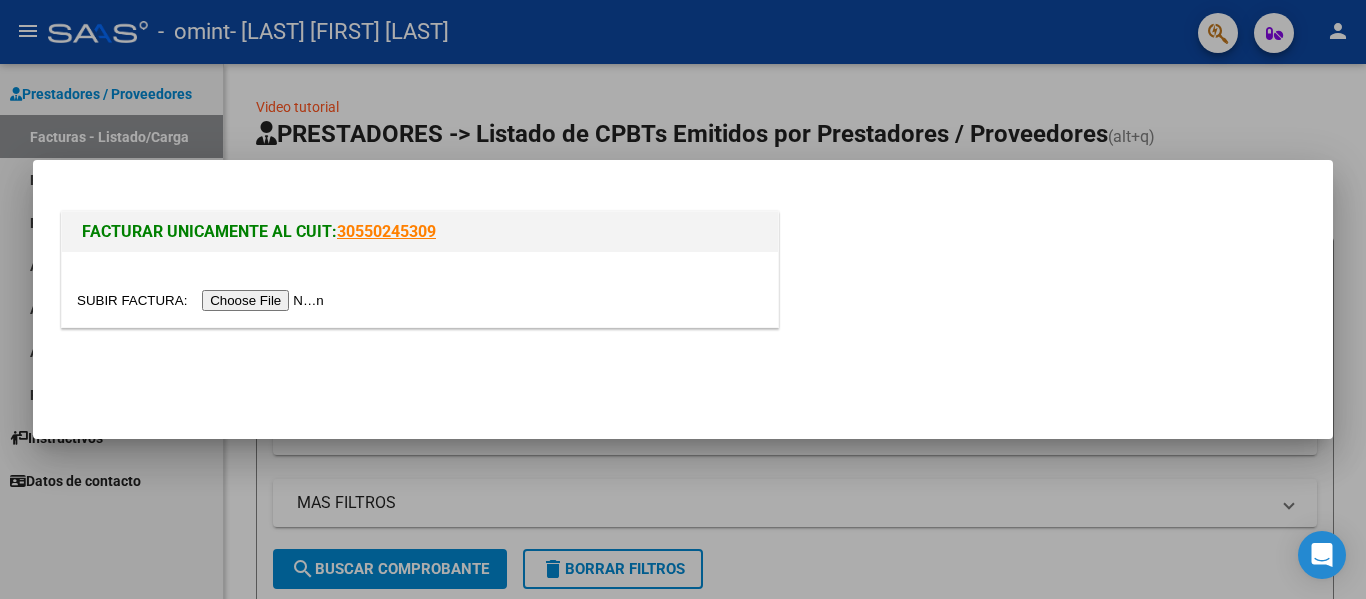click at bounding box center [203, 300] 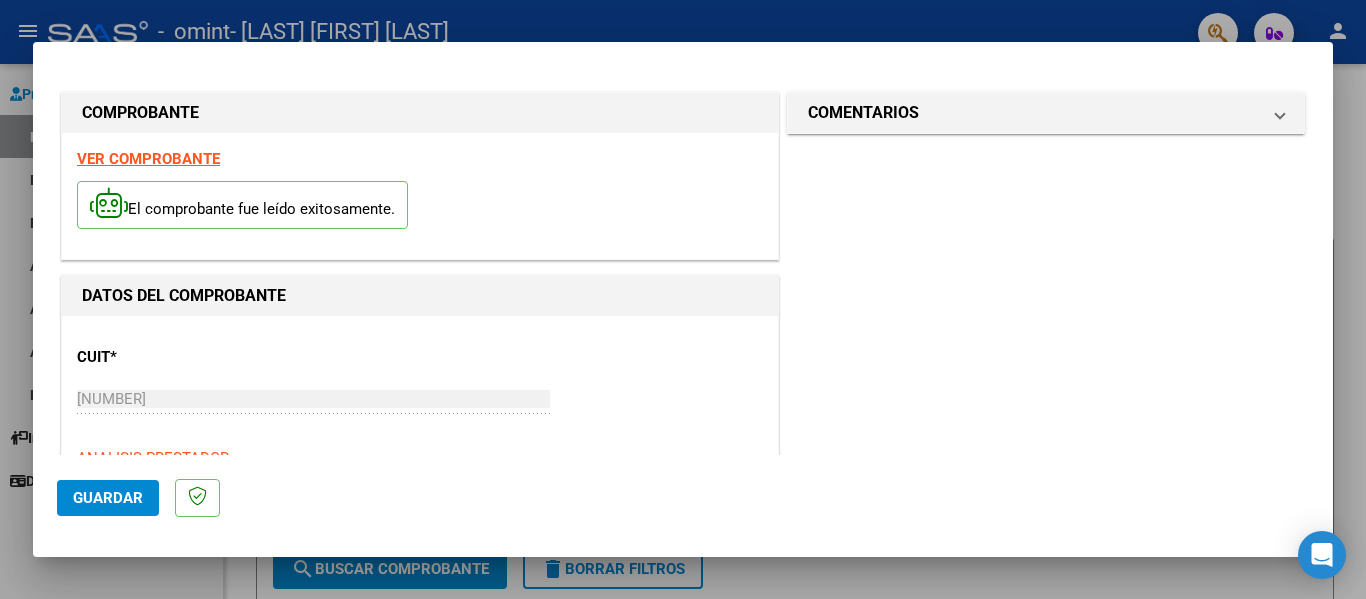 click on "Guardar" 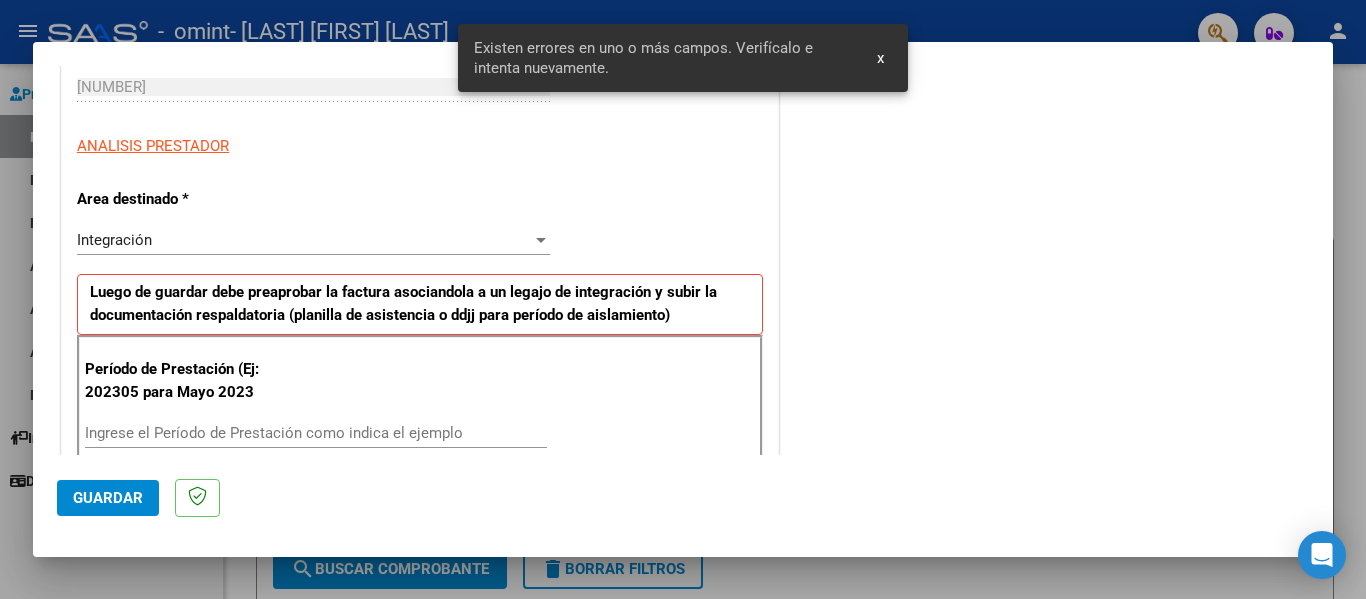 scroll, scrollTop: 464, scrollLeft: 0, axis: vertical 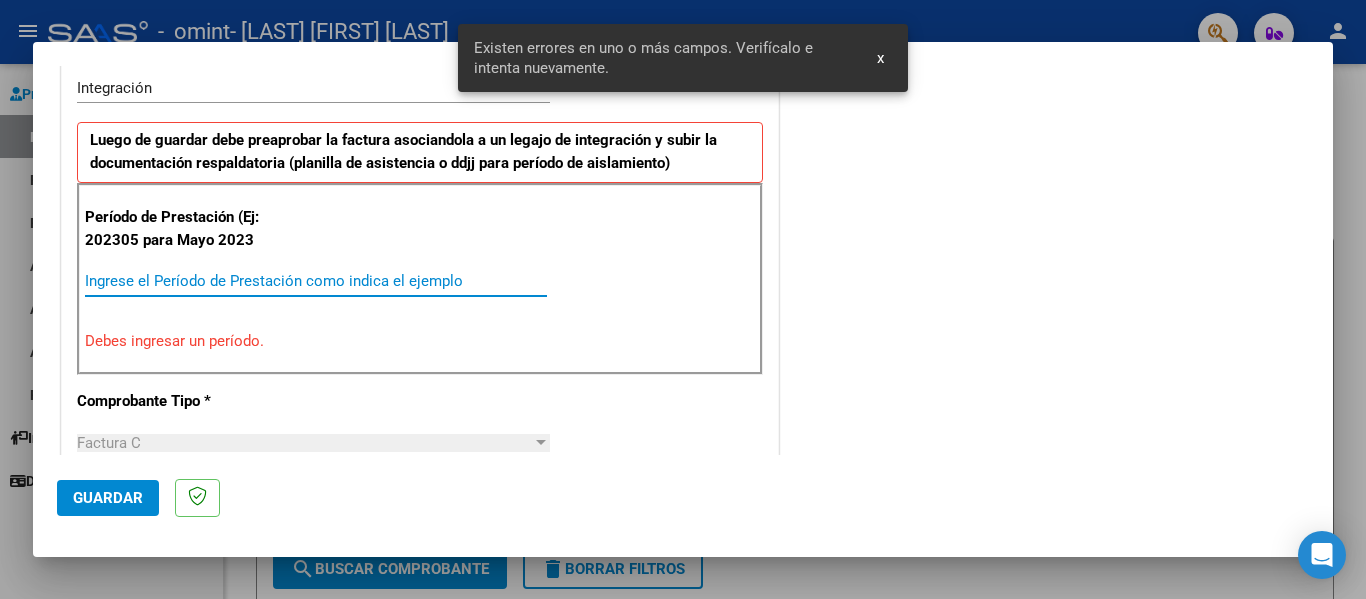 click on "Ingrese el Período de Prestación como indica el ejemplo" at bounding box center (316, 281) 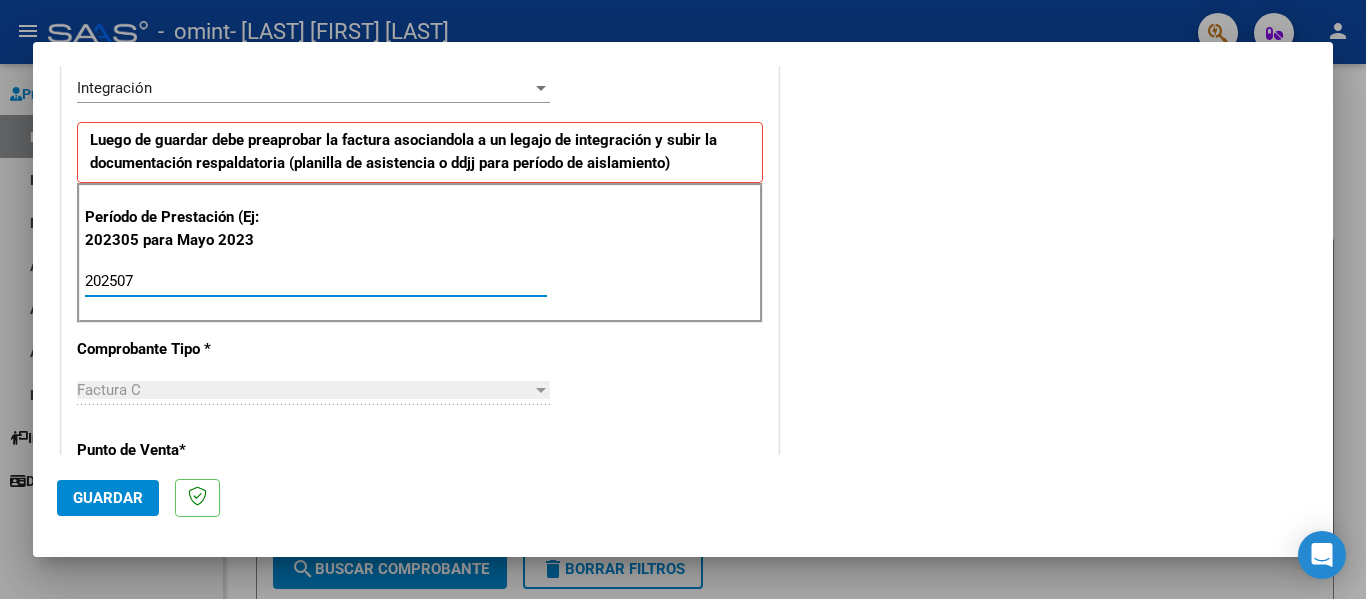 type on "202507" 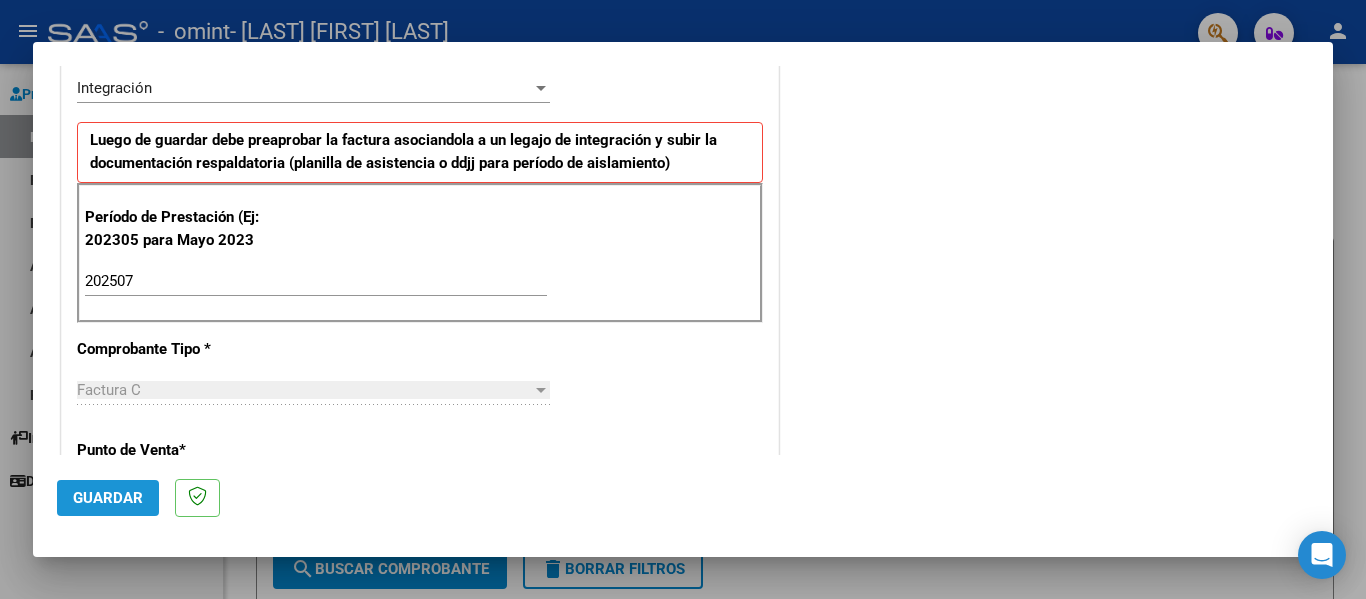 click on "Guardar" 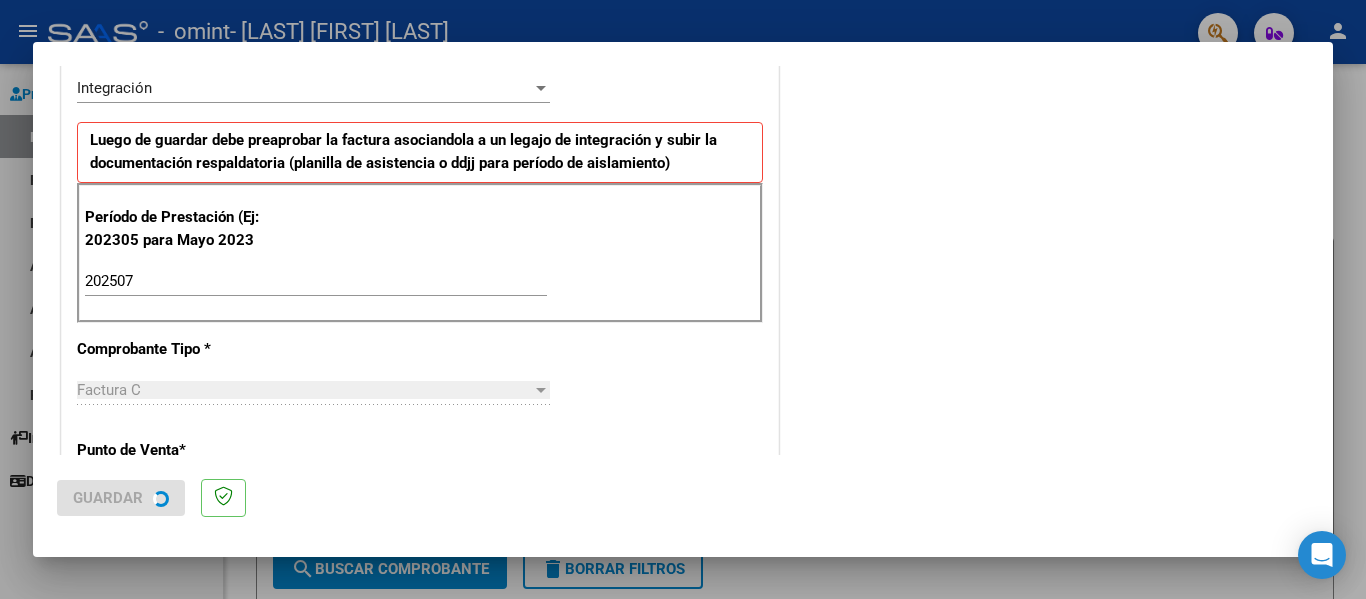 scroll, scrollTop: 0, scrollLeft: 0, axis: both 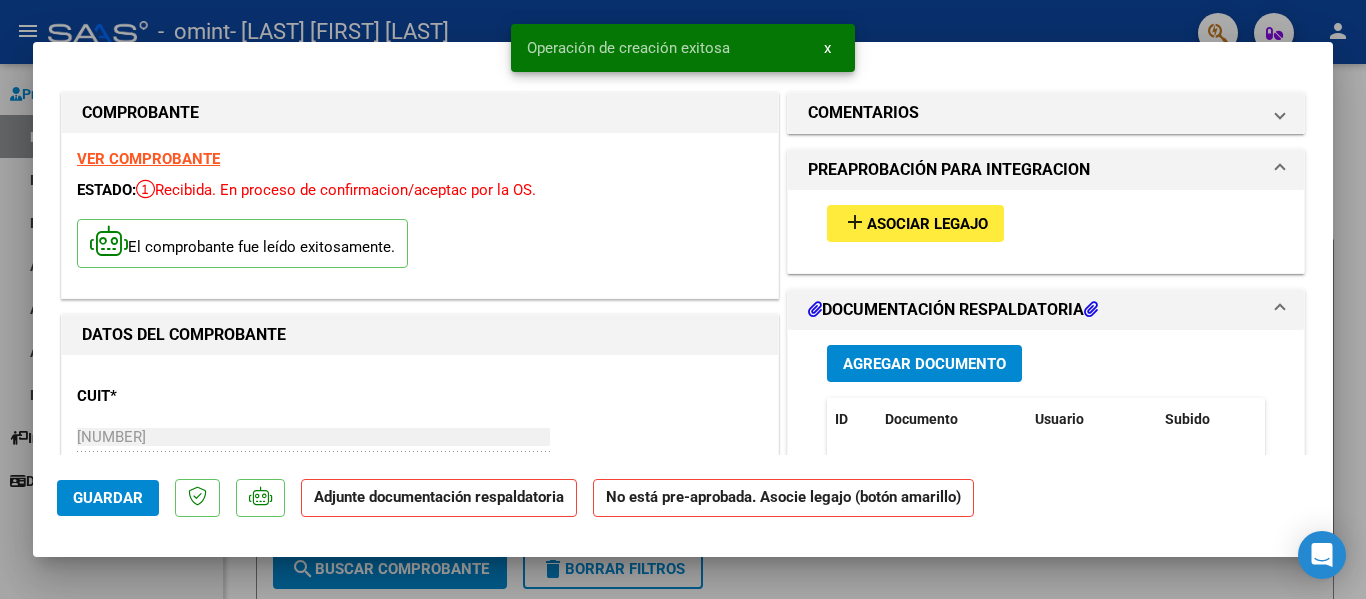 click on "Agregar Documento" at bounding box center (924, 364) 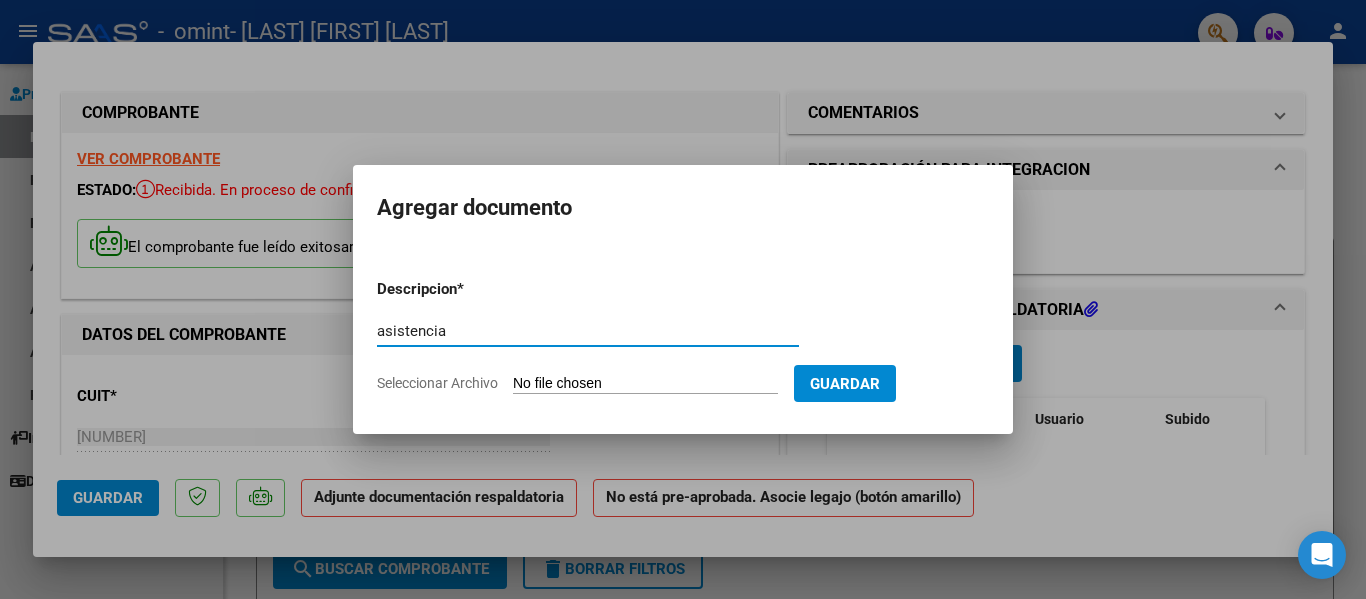 type on "asistencia" 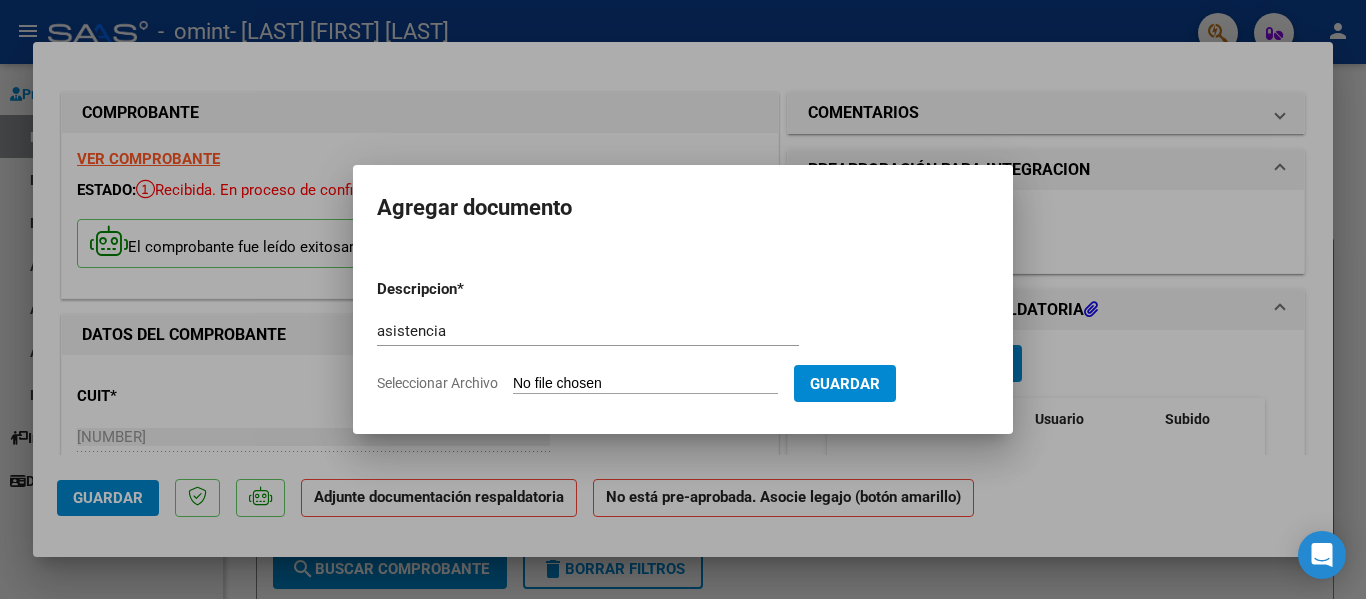 click on "Seleccionar Archivo" 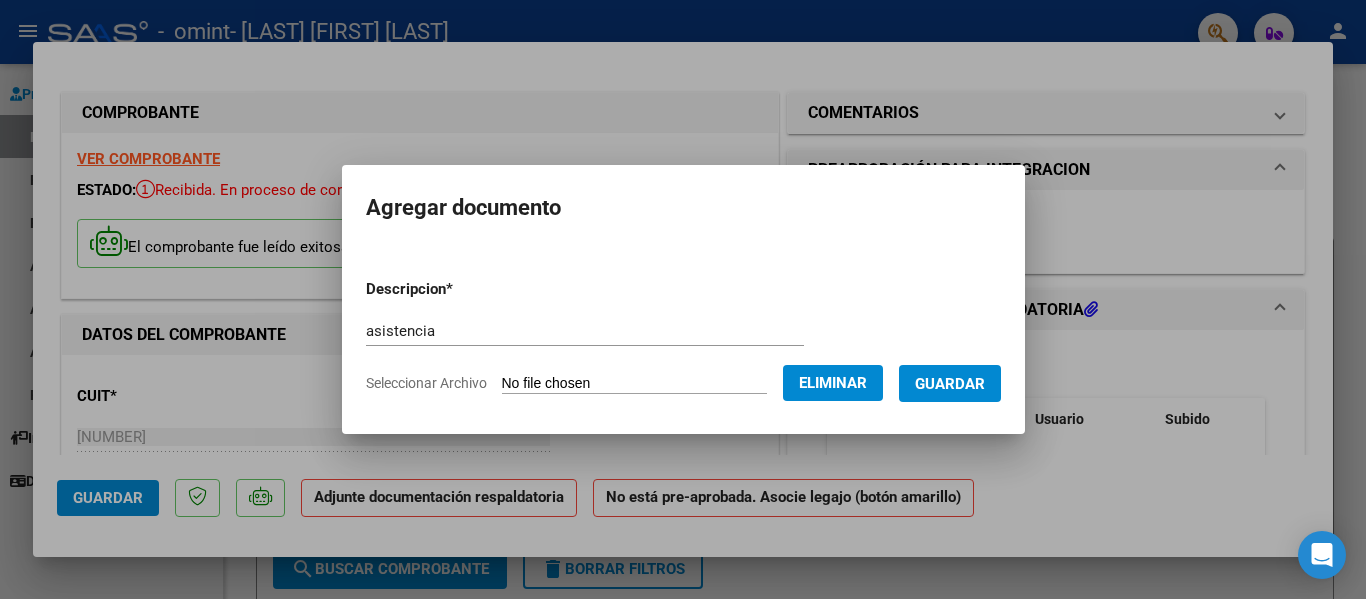 click on "Guardar" at bounding box center (950, 383) 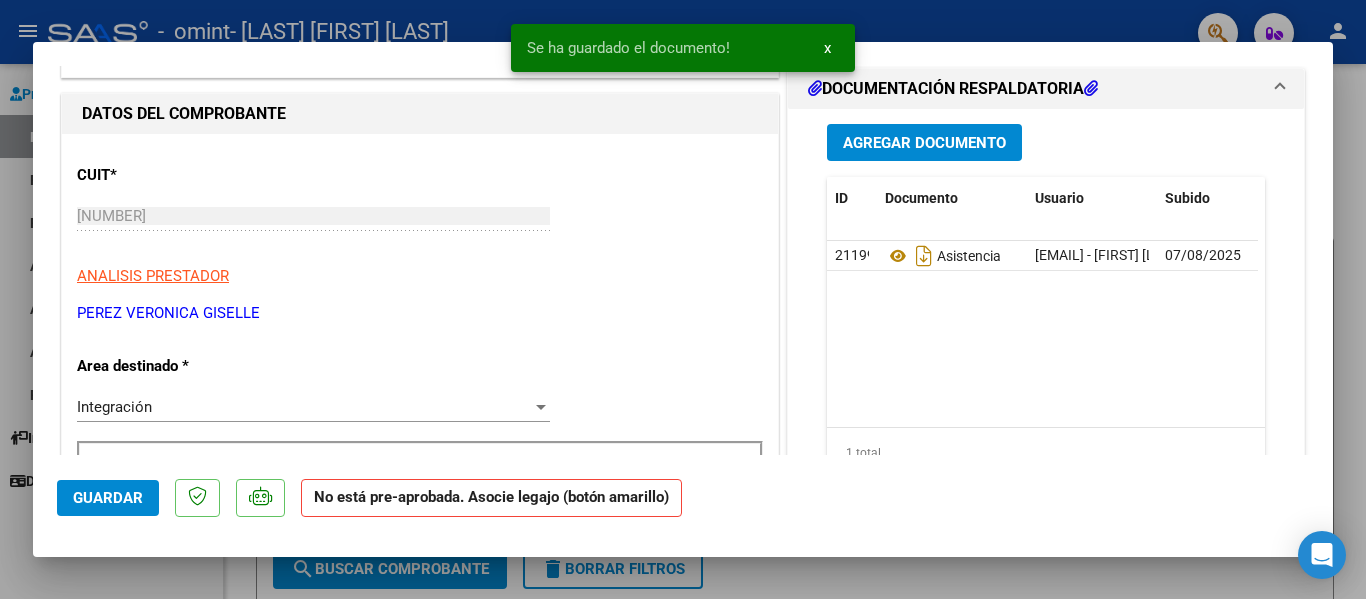 scroll, scrollTop: 237, scrollLeft: 0, axis: vertical 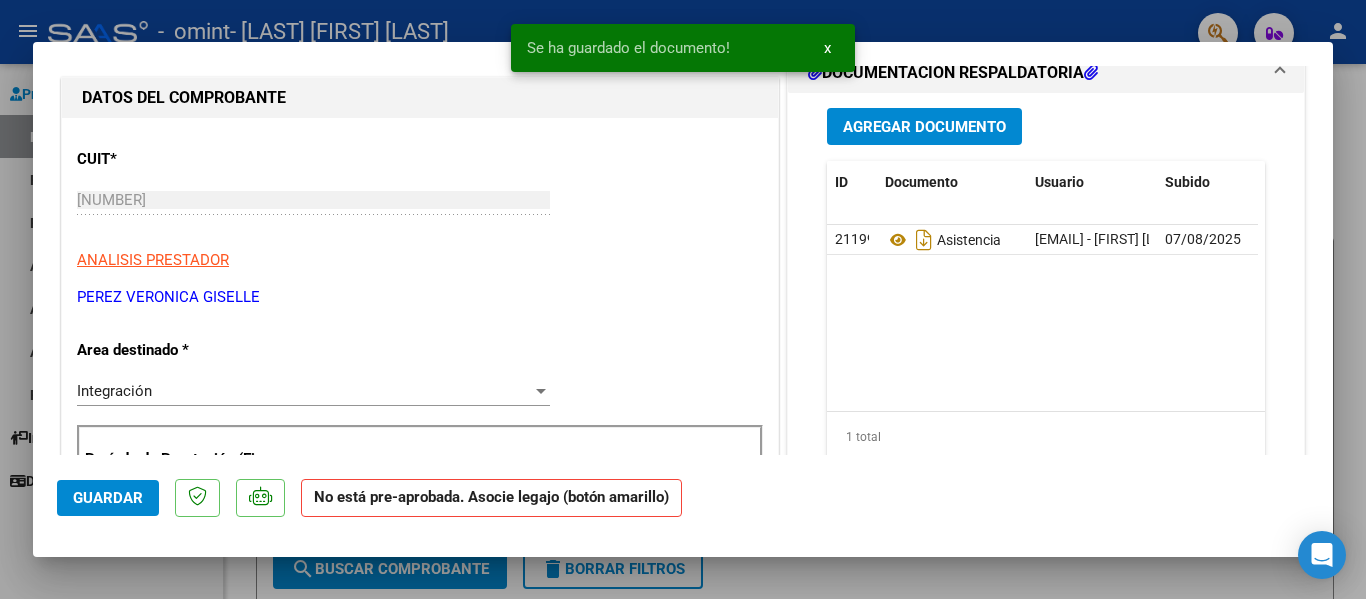 click on "Guardar" 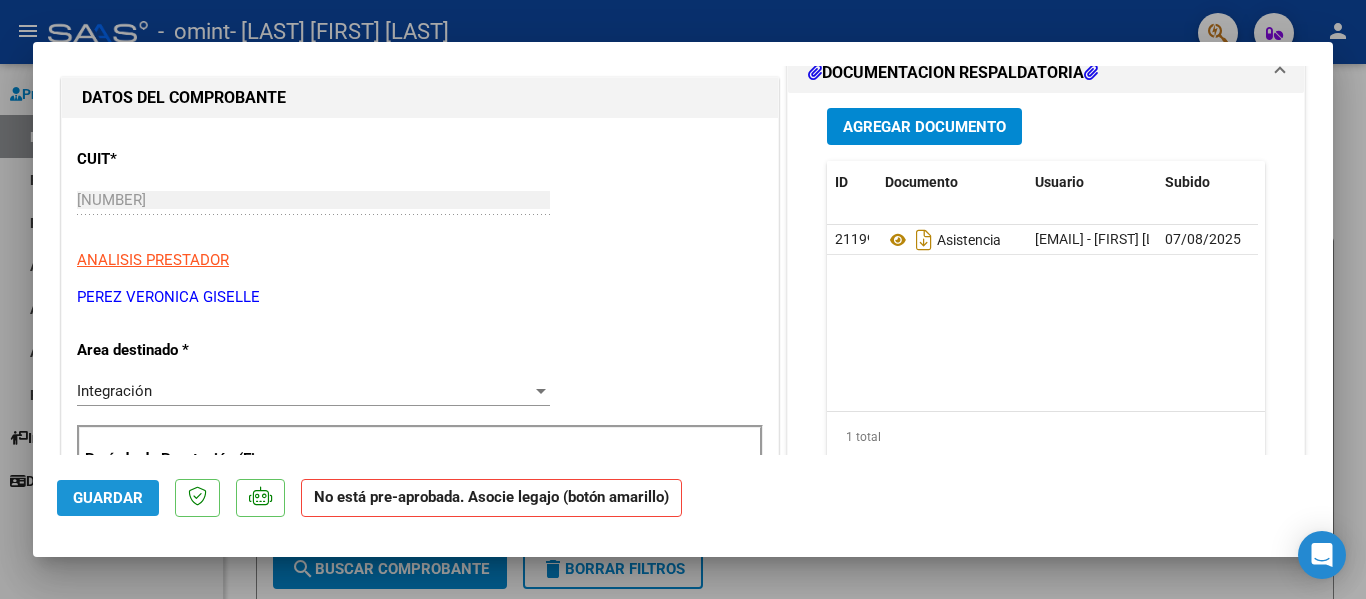 click on "Guardar" 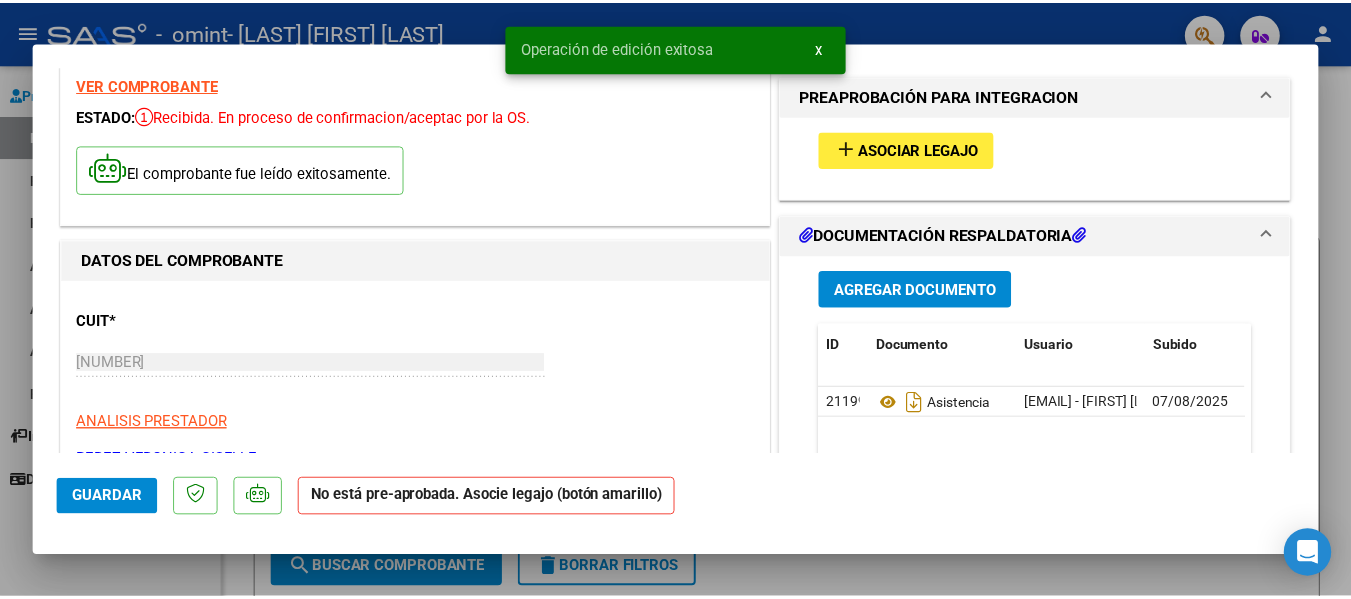 scroll, scrollTop: 0, scrollLeft: 0, axis: both 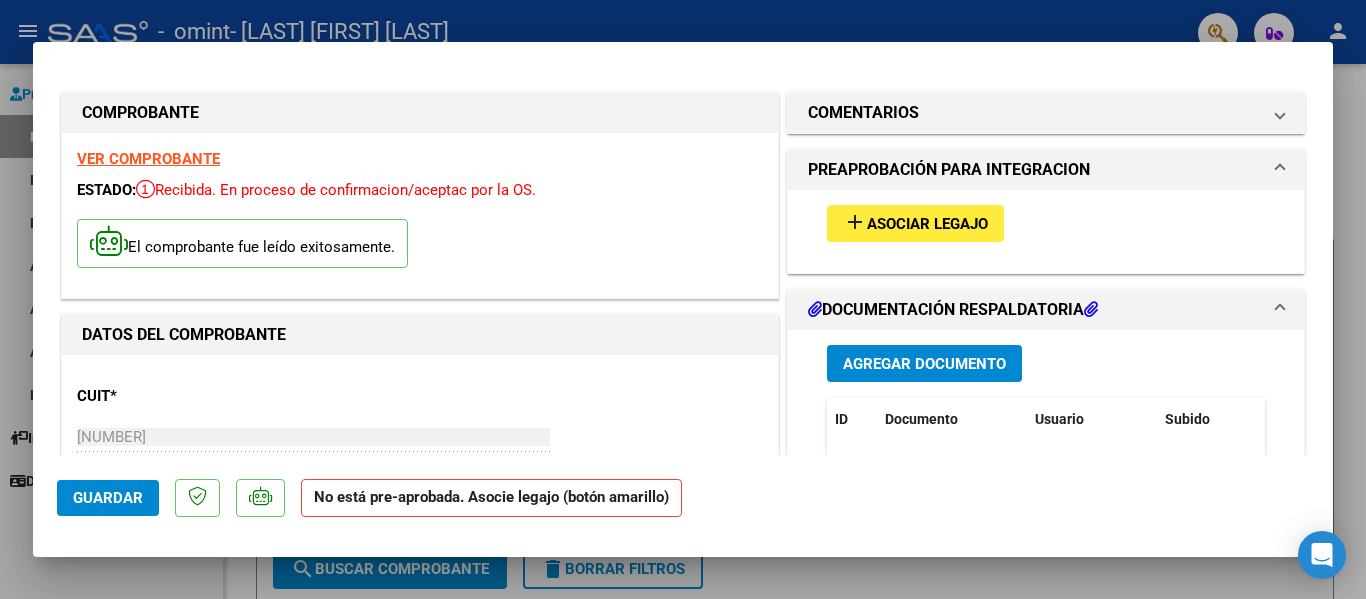 click at bounding box center (683, 299) 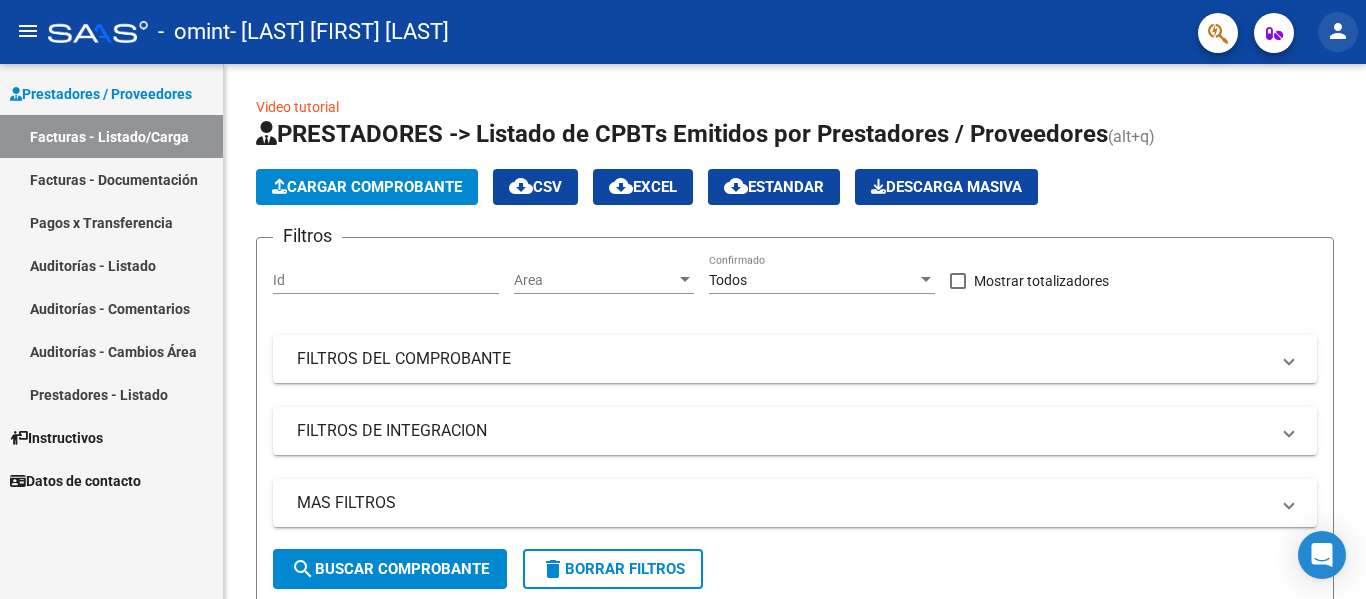 click on "person" 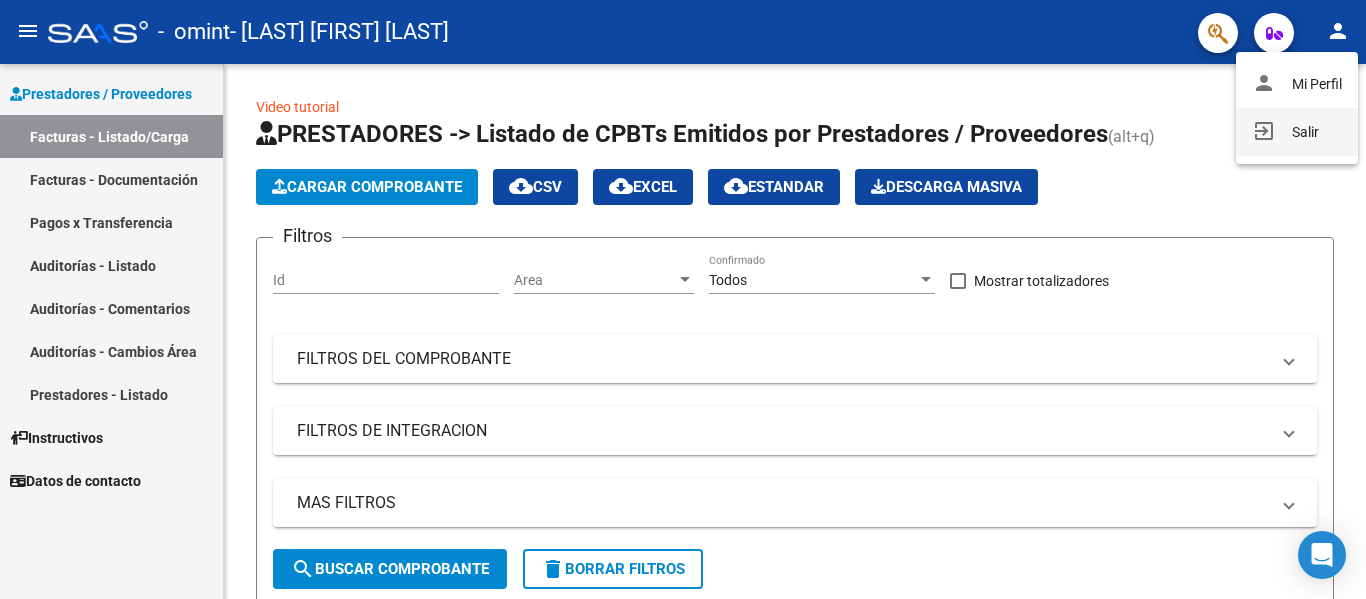 click on "exit_to_app  Salir" at bounding box center (1297, 132) 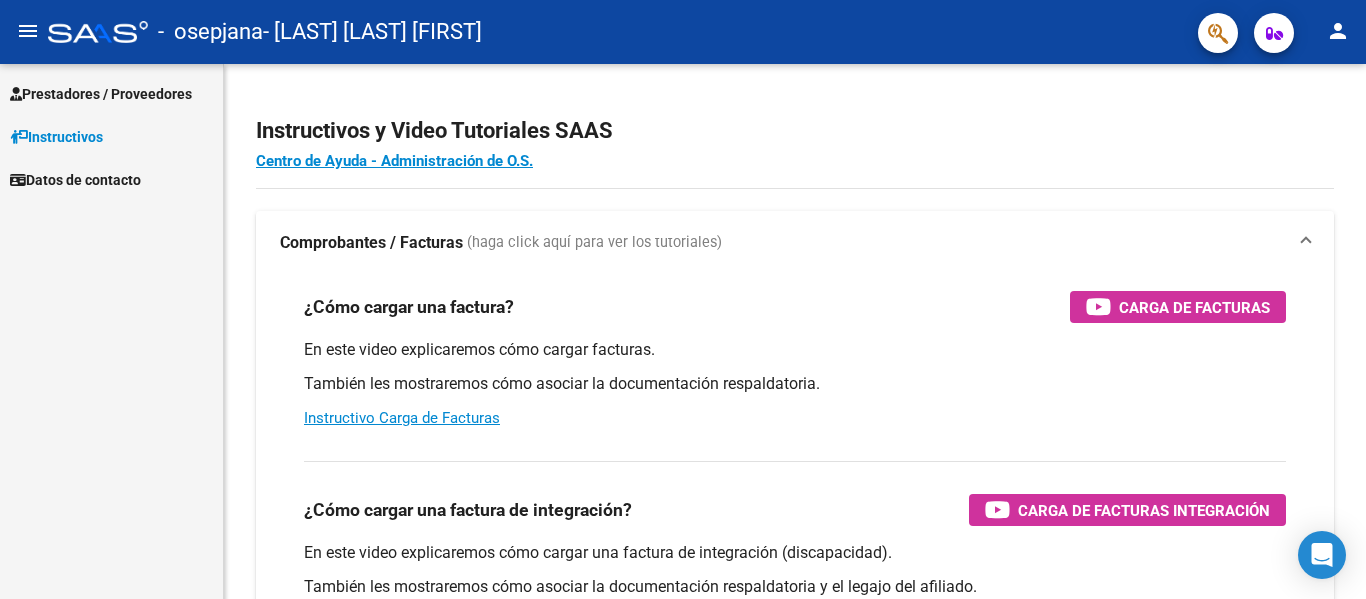 scroll, scrollTop: 0, scrollLeft: 0, axis: both 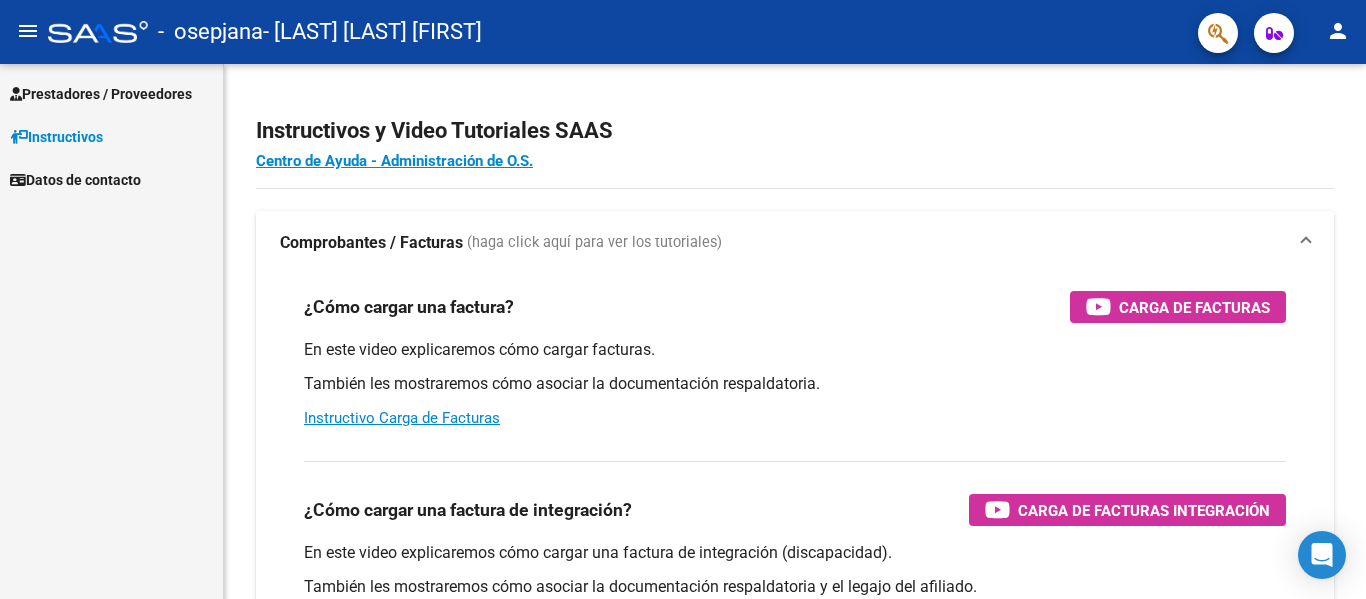 click on "Prestadores / Proveedores" at bounding box center [101, 94] 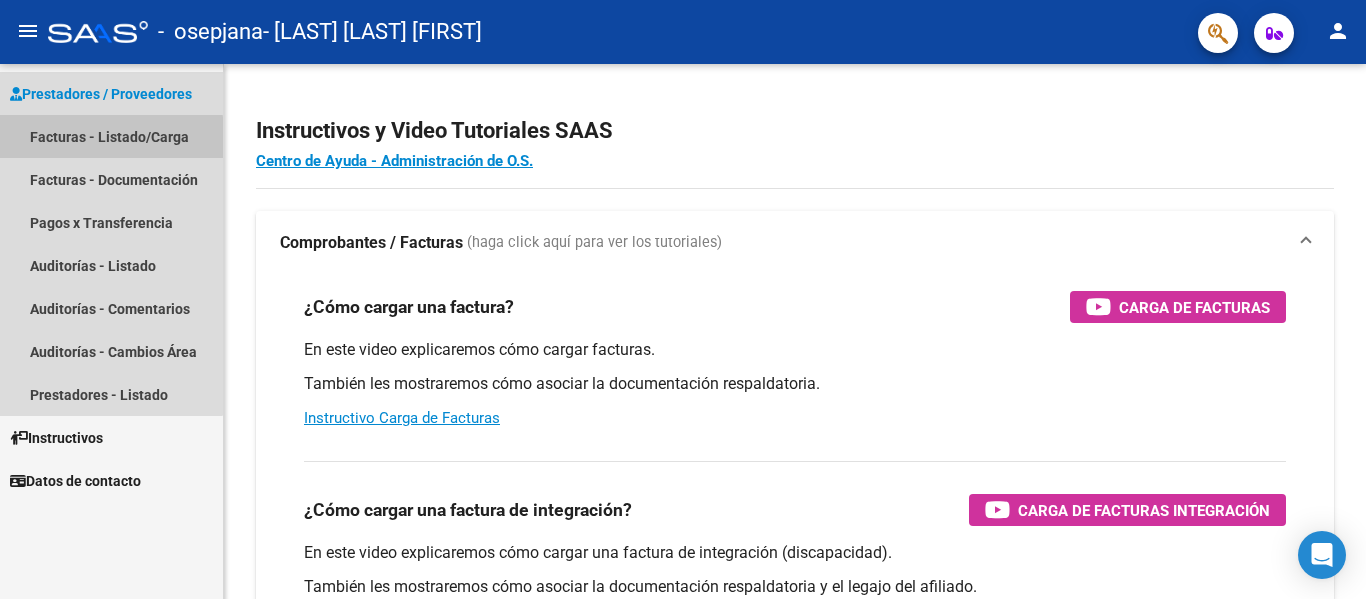 click on "Facturas - Listado/Carga" at bounding box center (111, 136) 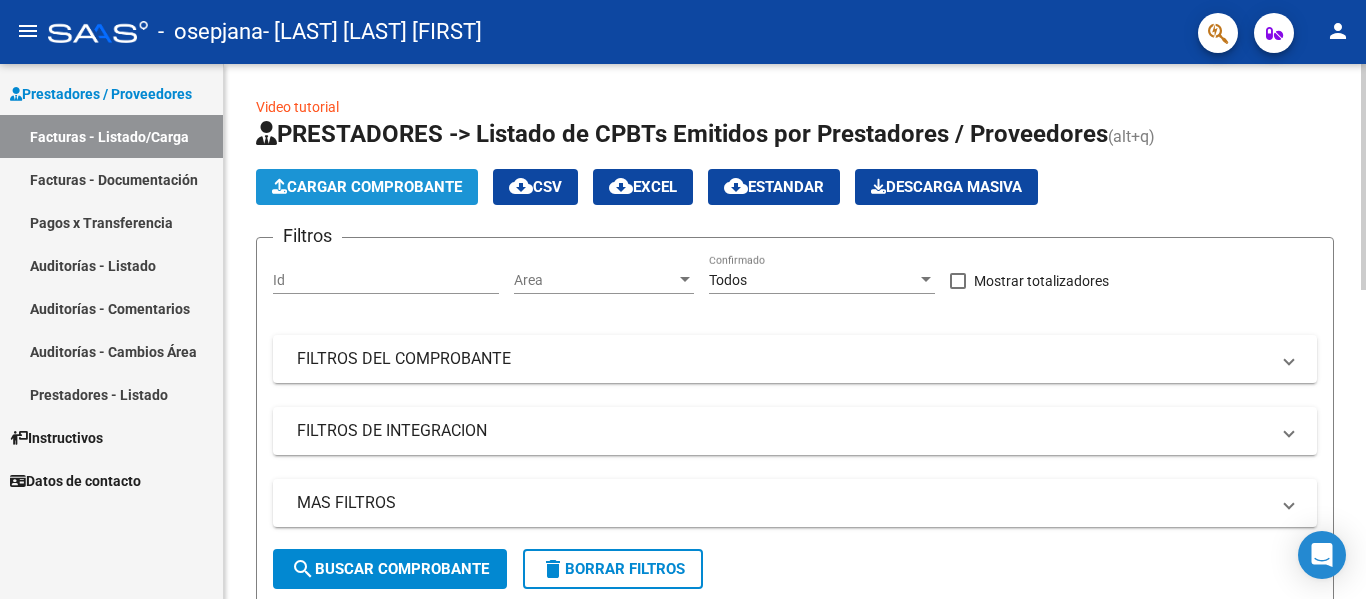 click on "Cargar Comprobante" 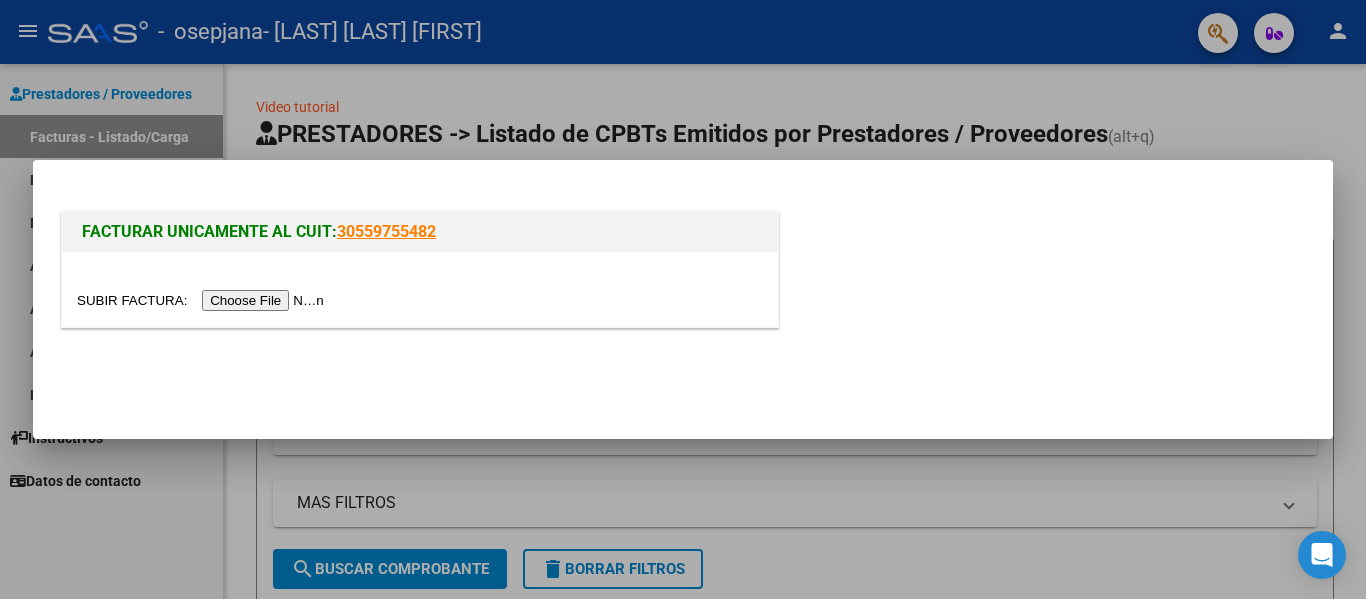 click at bounding box center (203, 300) 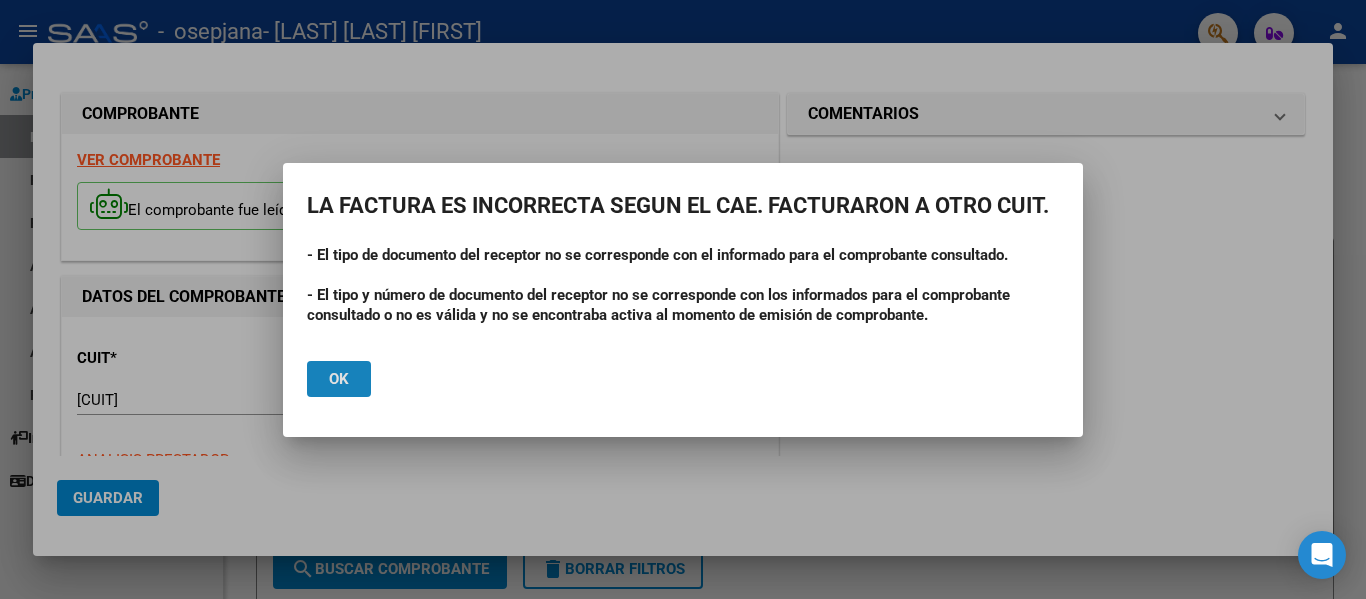 click on "Ok" 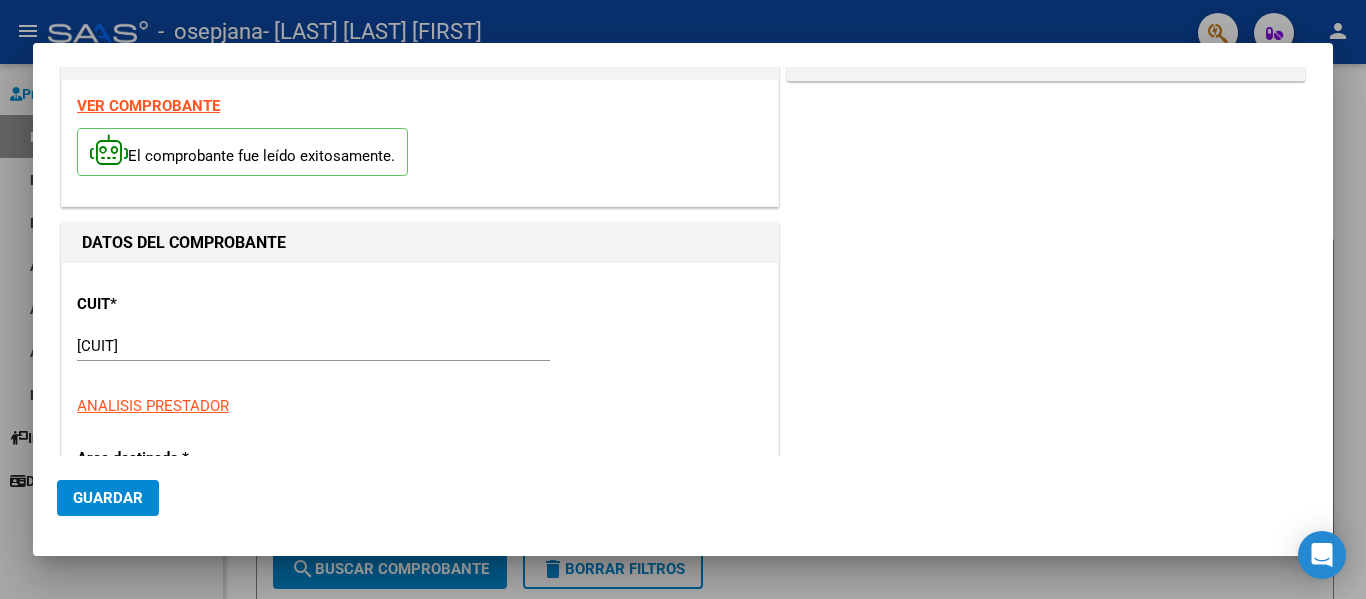 scroll, scrollTop: 0, scrollLeft: 0, axis: both 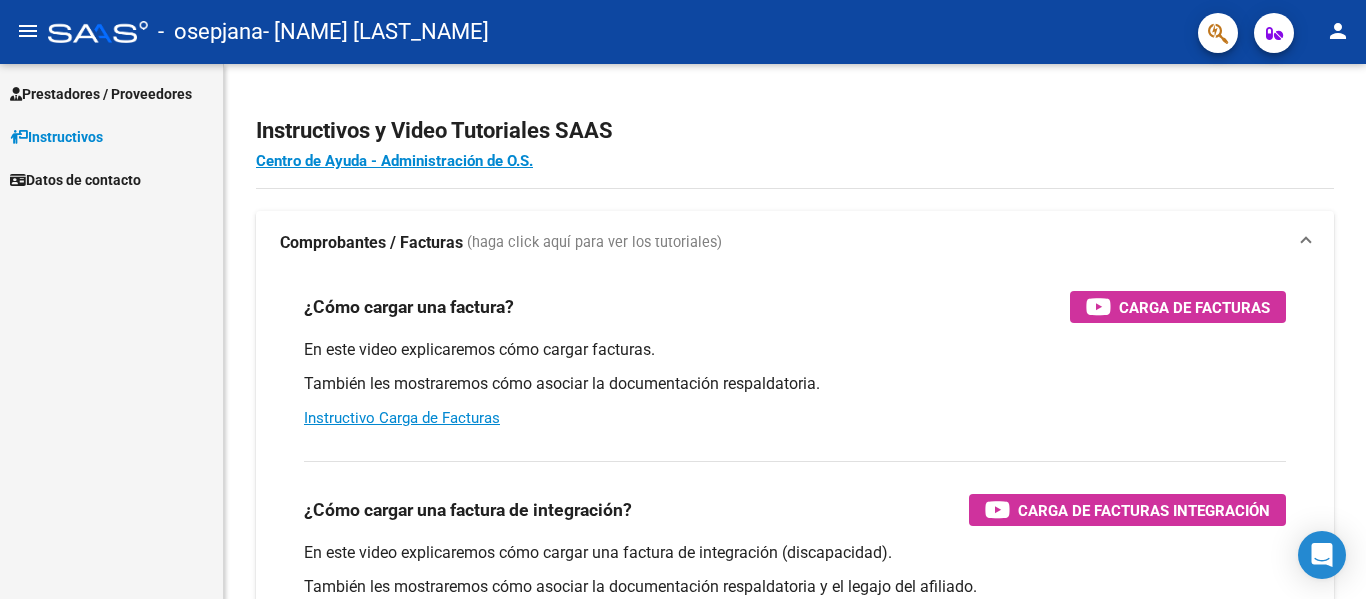 click on "Prestadores / Proveedores" at bounding box center [101, 94] 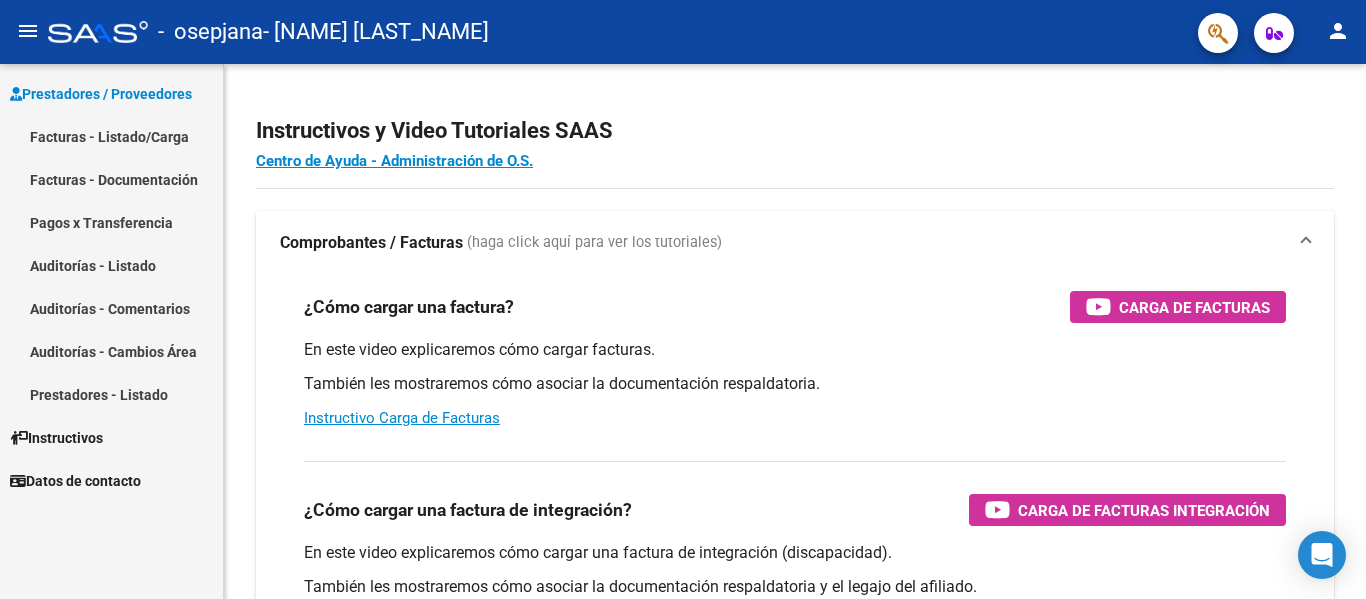 click on "Facturas - Listado/Carga" at bounding box center (111, 136) 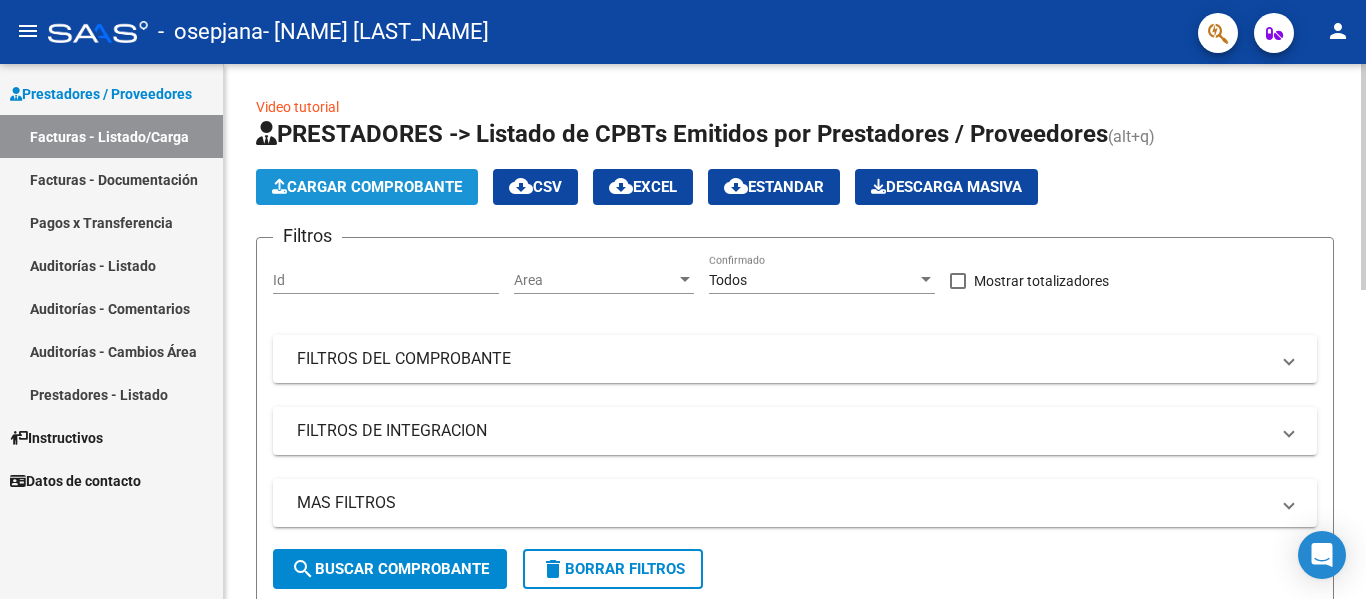click on "Cargar Comprobante" 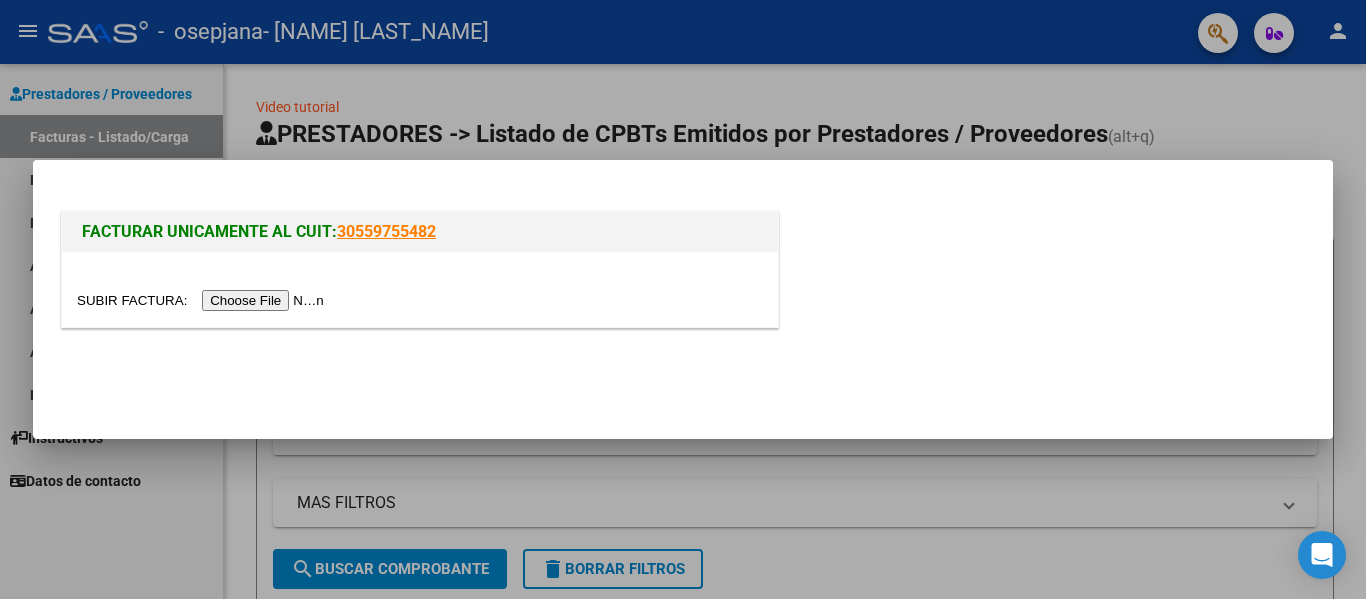 click at bounding box center (203, 300) 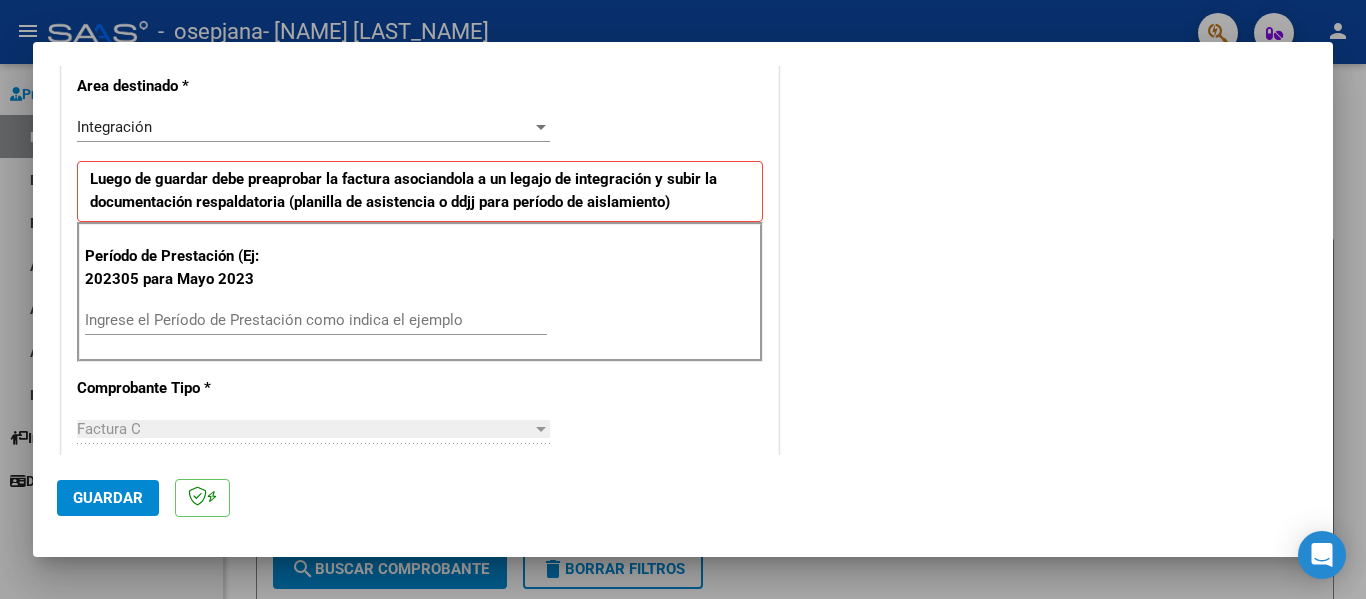 scroll, scrollTop: 430, scrollLeft: 0, axis: vertical 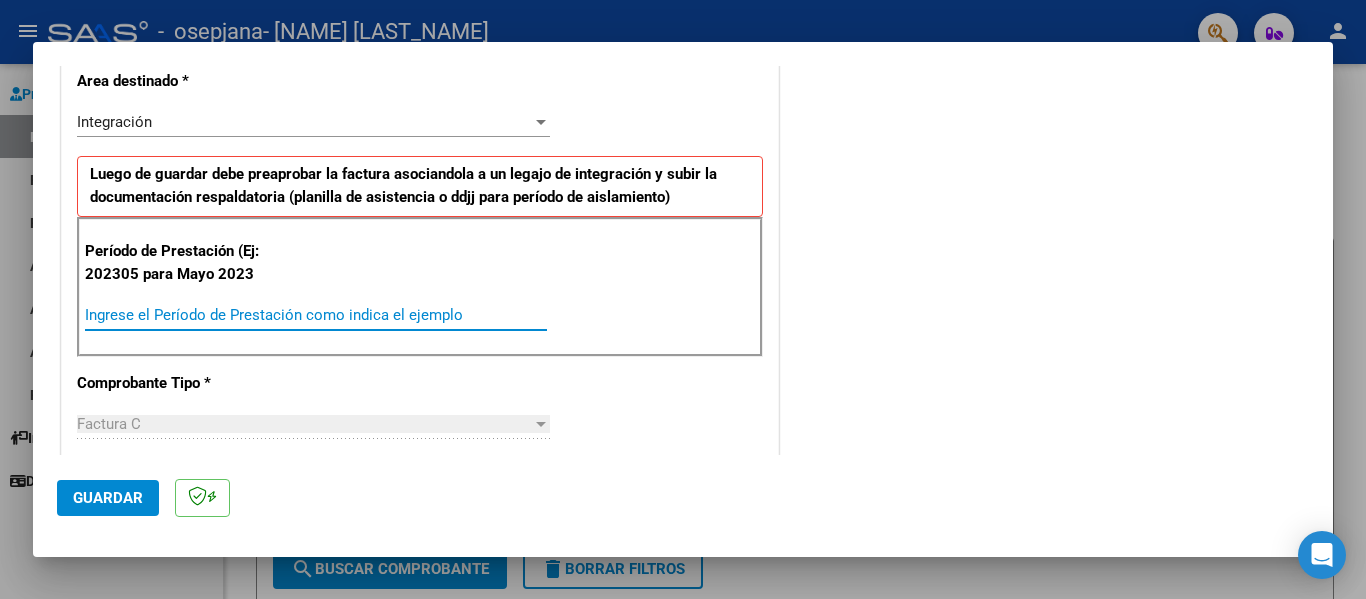 click on "Ingrese el Período de Prestación como indica el ejemplo" at bounding box center [316, 315] 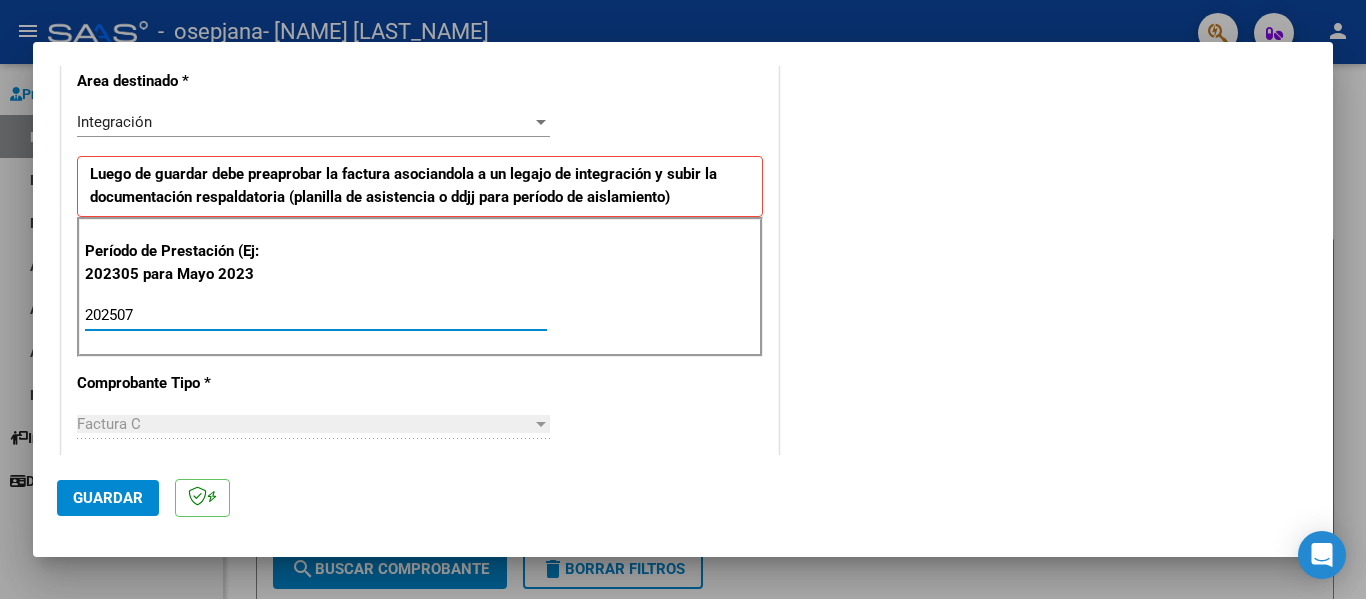 type on "202507" 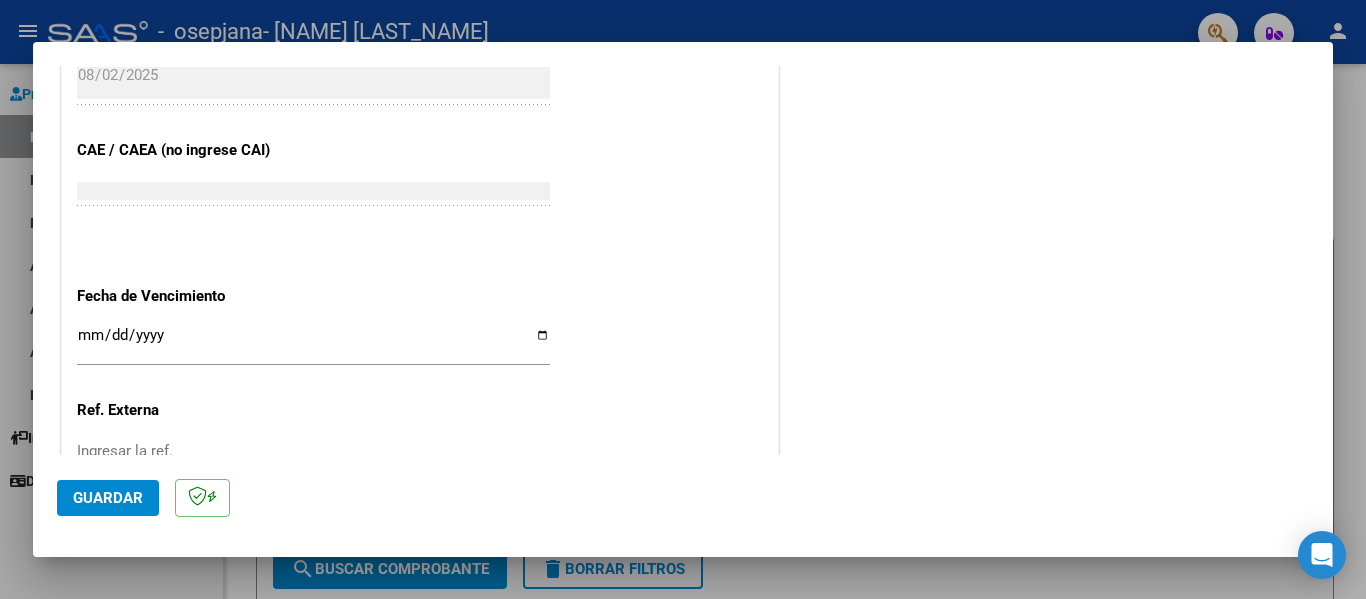 scroll, scrollTop: 1187, scrollLeft: 0, axis: vertical 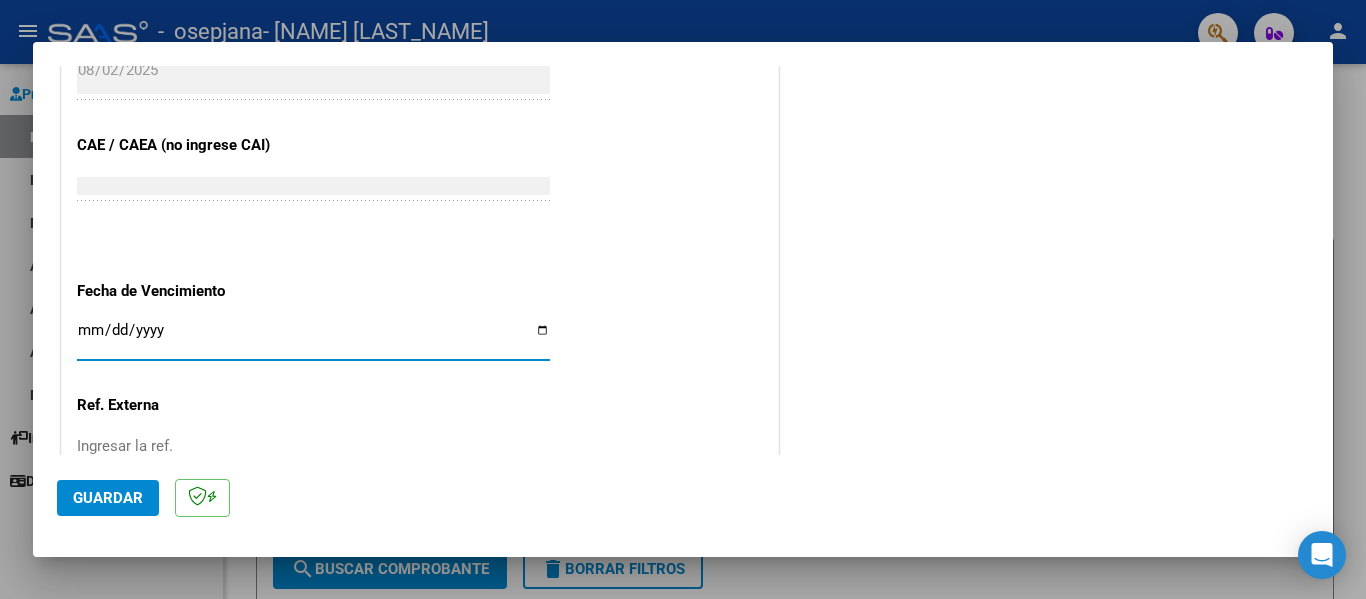 click on "Ingresar la fecha" at bounding box center [313, 338] 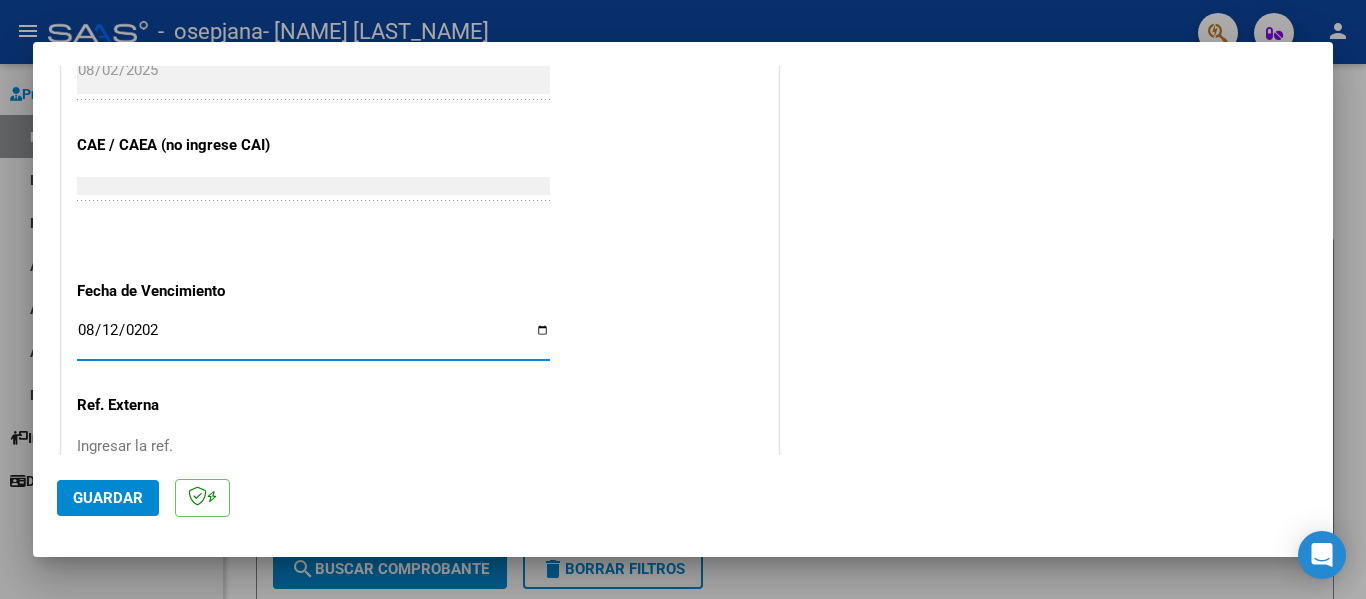 type on "2025-08-12" 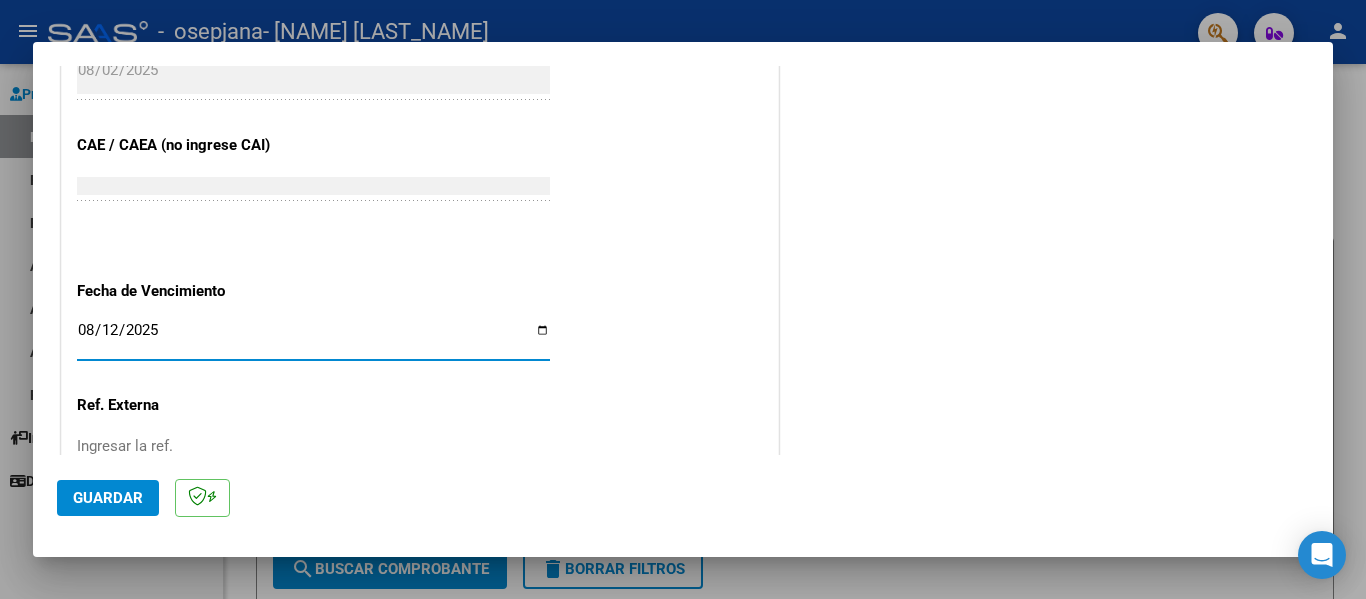 click on "Guardar" 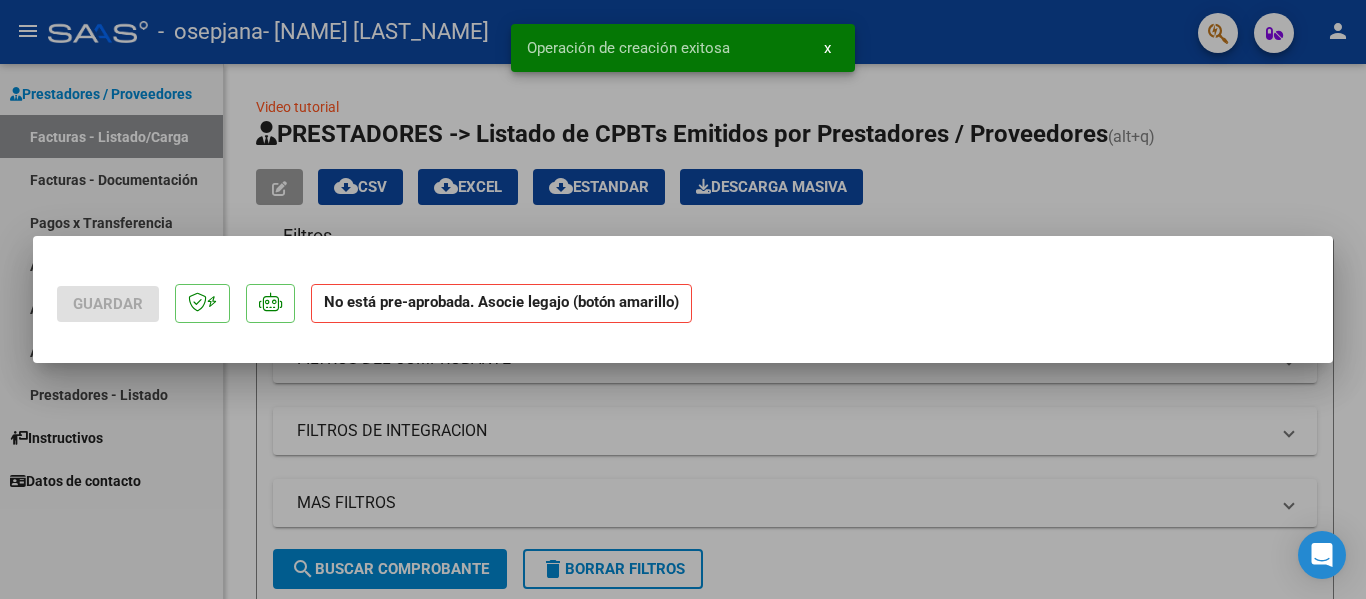 scroll, scrollTop: 0, scrollLeft: 0, axis: both 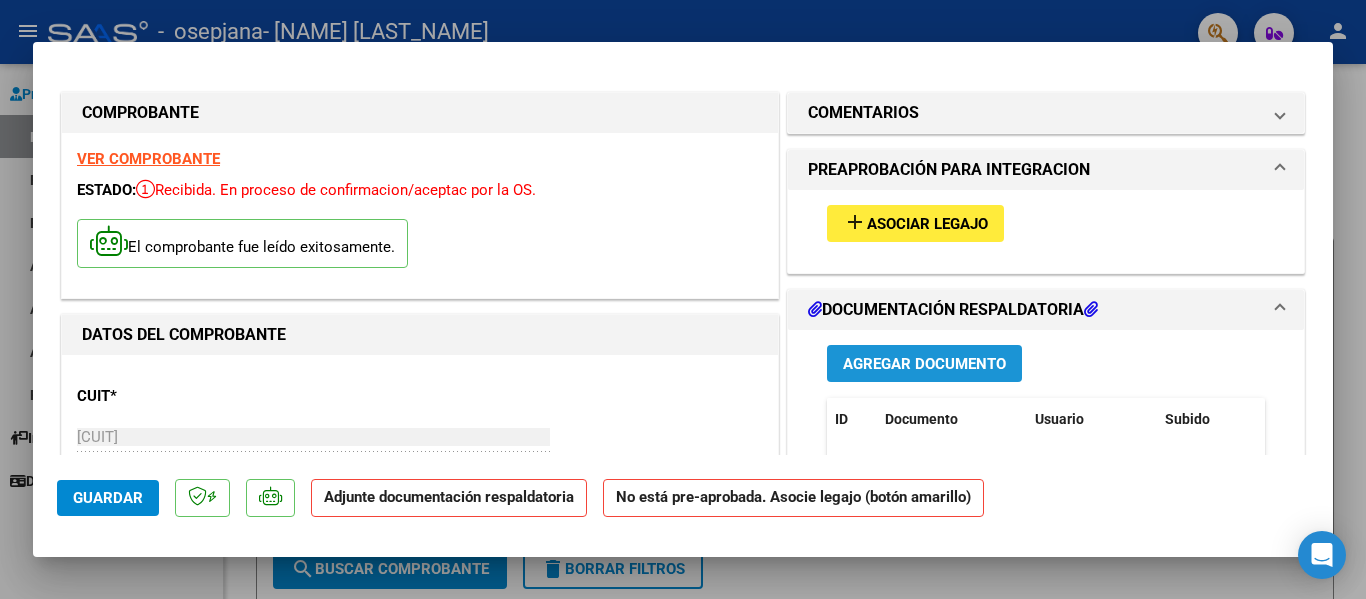 click on "Agregar Documento" at bounding box center [924, 363] 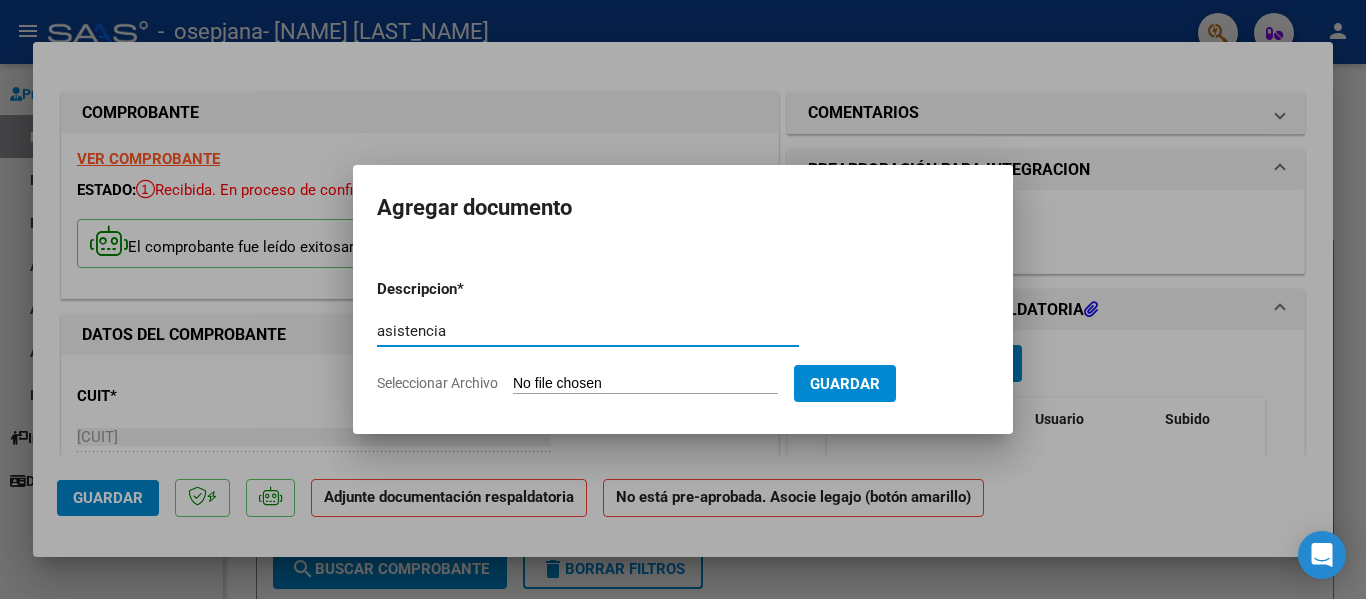 type on "asistencia" 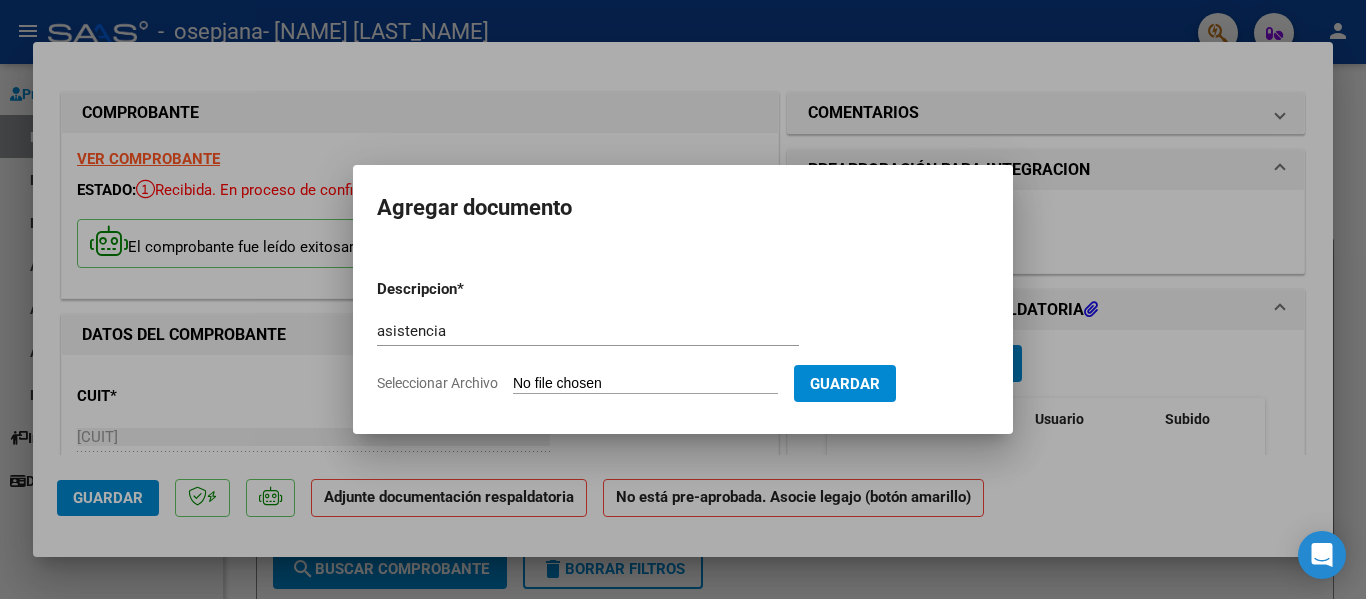 click on "Seleccionar Archivo" at bounding box center (645, 384) 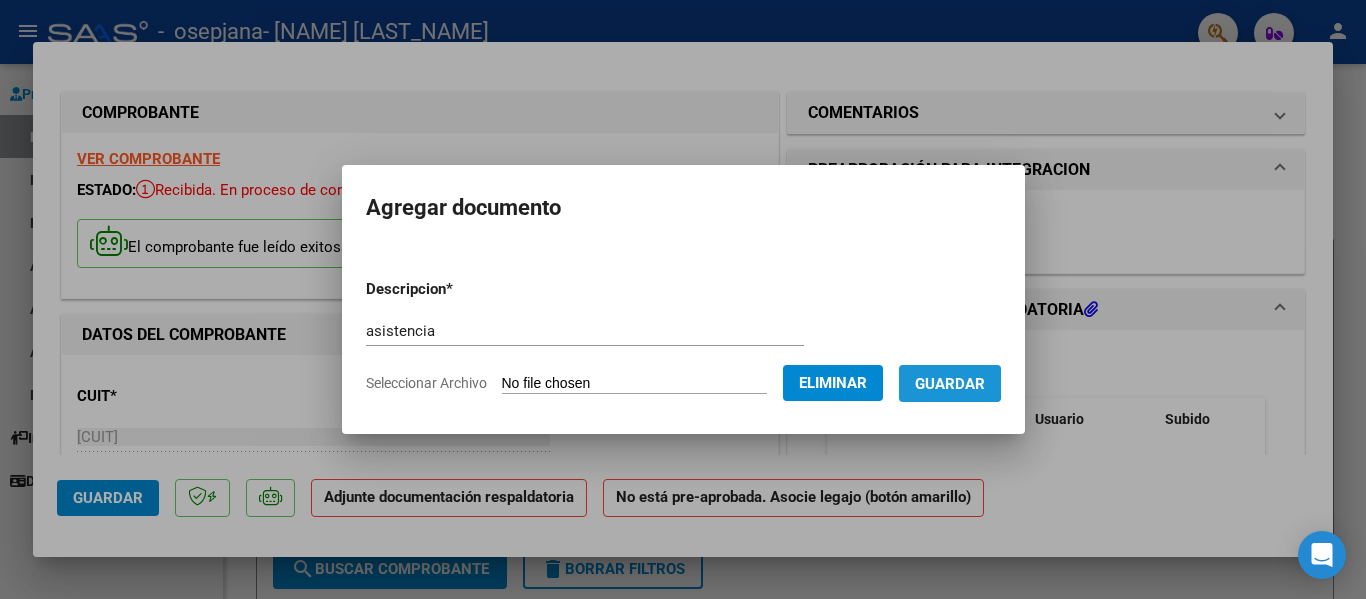 click on "Guardar" at bounding box center [950, 384] 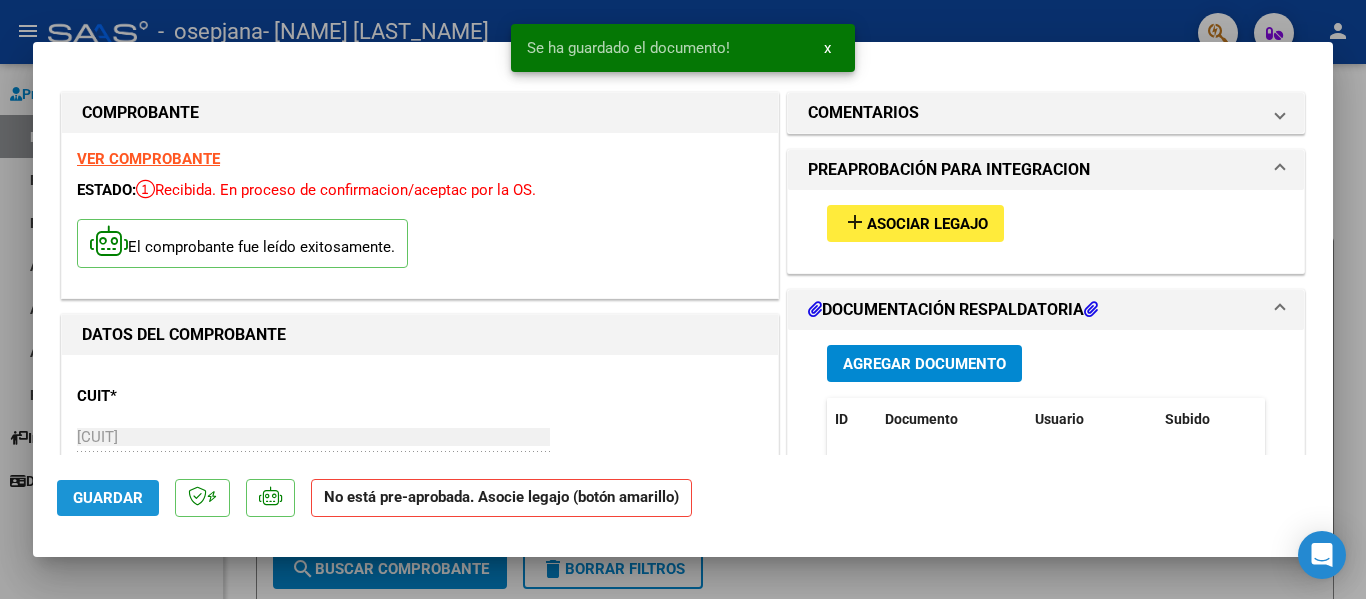 click on "Guardar" 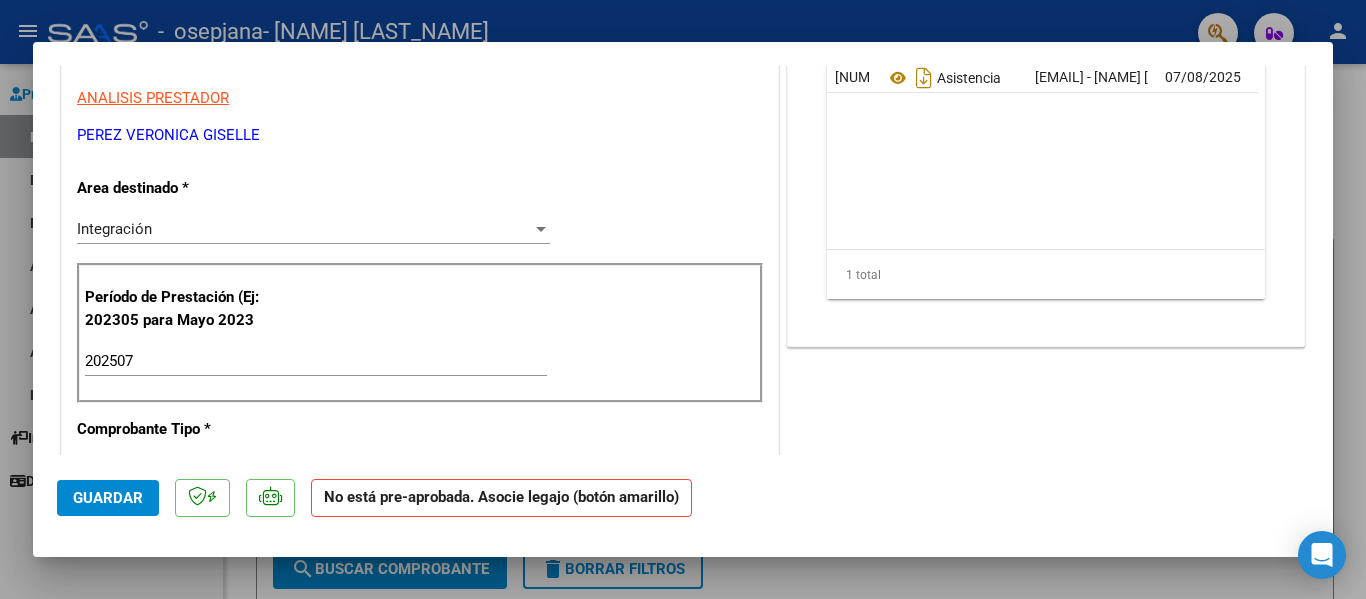 scroll, scrollTop: 0, scrollLeft: 0, axis: both 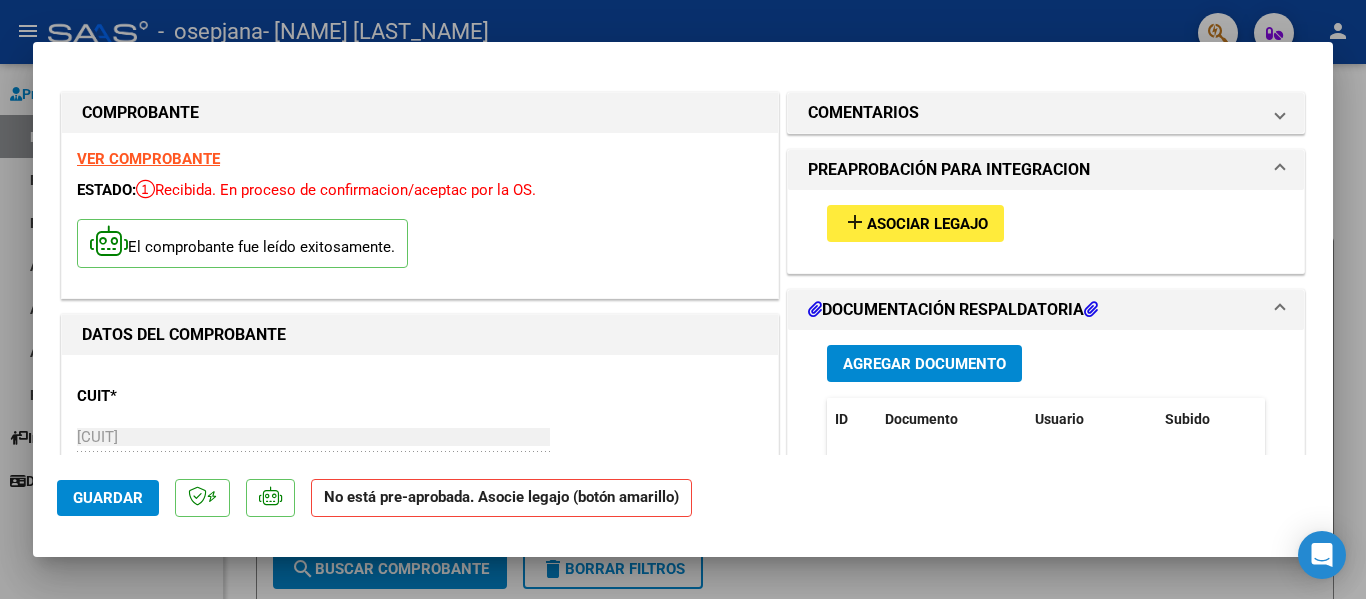 click at bounding box center (683, 299) 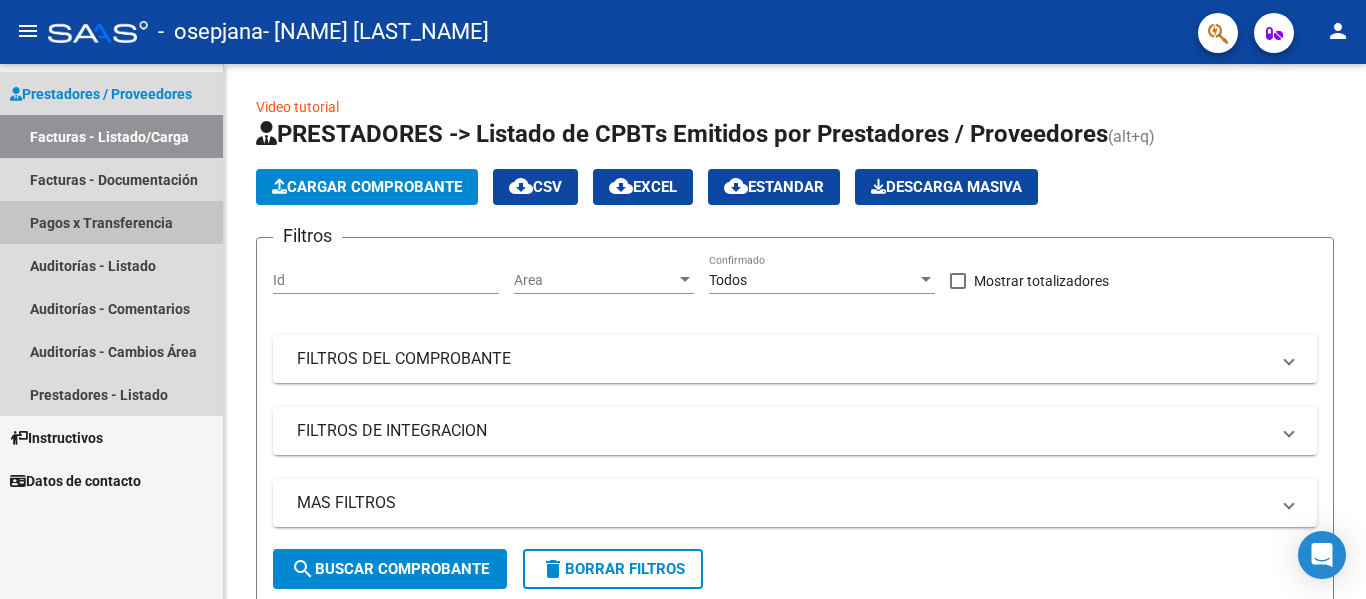 click on "Pagos x Transferencia" at bounding box center [111, 222] 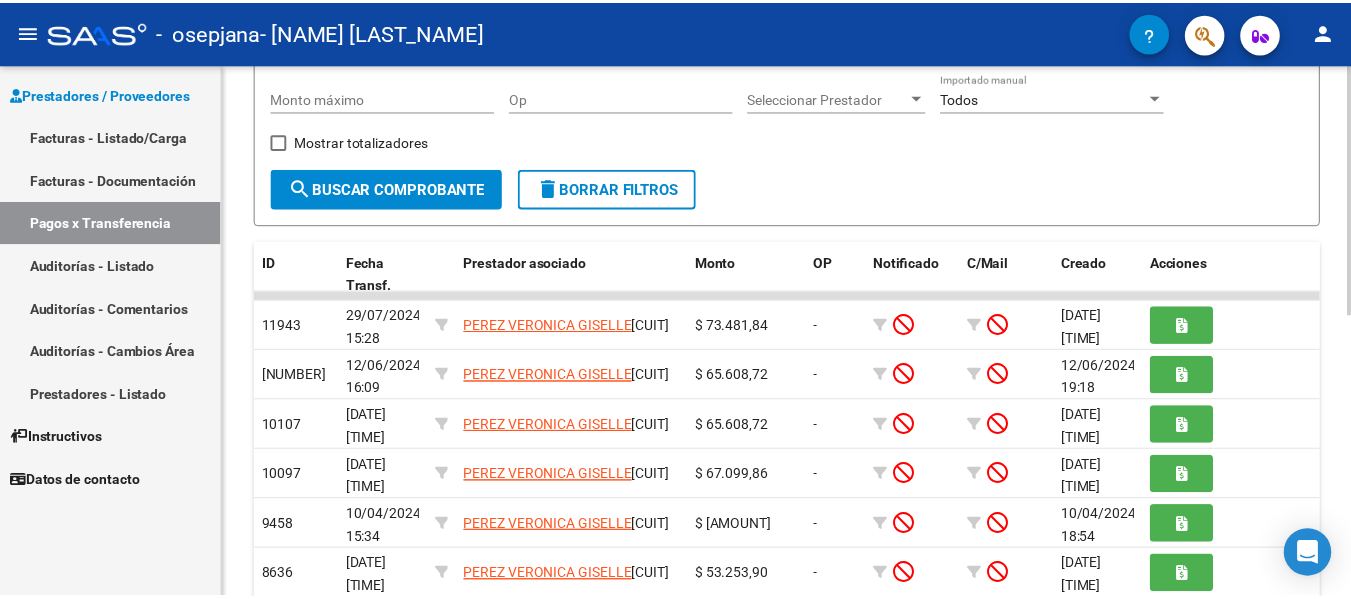 scroll, scrollTop: 219, scrollLeft: 0, axis: vertical 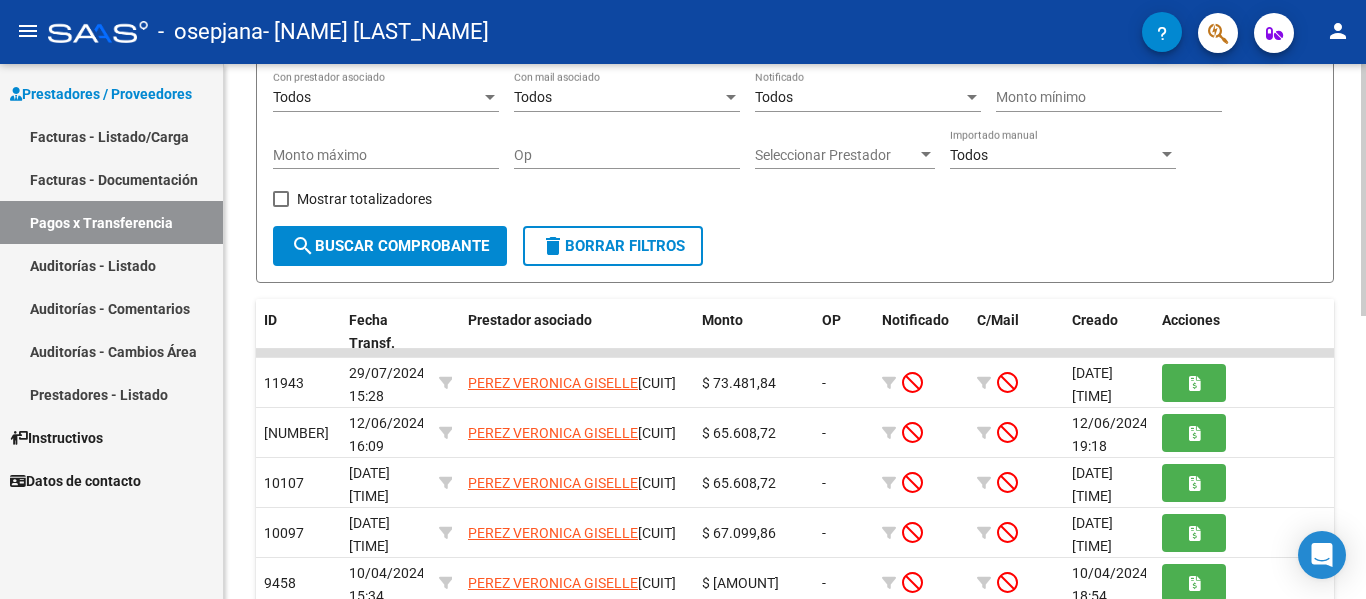 click on "PRESTADORES -> Pagos por Transferencia (alt+p) cloud_download  Exportar CSV   Importar Manual Filtros CUIT/CBU/Nombre Id Todos Tiene facturacion Apócrifa Start date – End date Fecha Desde / Hasta Todos Con prestador asociado Todos Con mail asociado Todos Notificado Monto mínimo Monto máximo Op Seleccionar Prestador Seleccionar Prestador Todos Importado manual    Mostrar totalizadores  search  Buscar Comprobante  delete  Borrar Filtros  ID Fecha Transf. Prestador asociado Monto OP Notificado C/Mail Creado Acciones 11943 [DATE] [TIME] [NAME] [LAST_NAME]  [CUIT]  $ [AMOUNT]  -        [DATE] [TIME] 10874 [DATE] [TIME] [NAME] [LAST_NAME]  [CUIT]  $ [AMOUNT]  -        [DATE] [TIME] 10107 [DATE] [TIME] [NAME] [LAST_NAME]  [CUIT]  $ [AMOUNT]  -        [DATE] [TIME] 10097 [DATE] [TIME] [NAME] [LAST_NAME]  [CUIT]  $ [AMOUNT]  -        [DATE] [TIME] 9458 [DATE] [TIME] [NAME] [LAST_NAME]  [CUIT]  $ [AMOUNT]  -        [DATE] [TIME]" 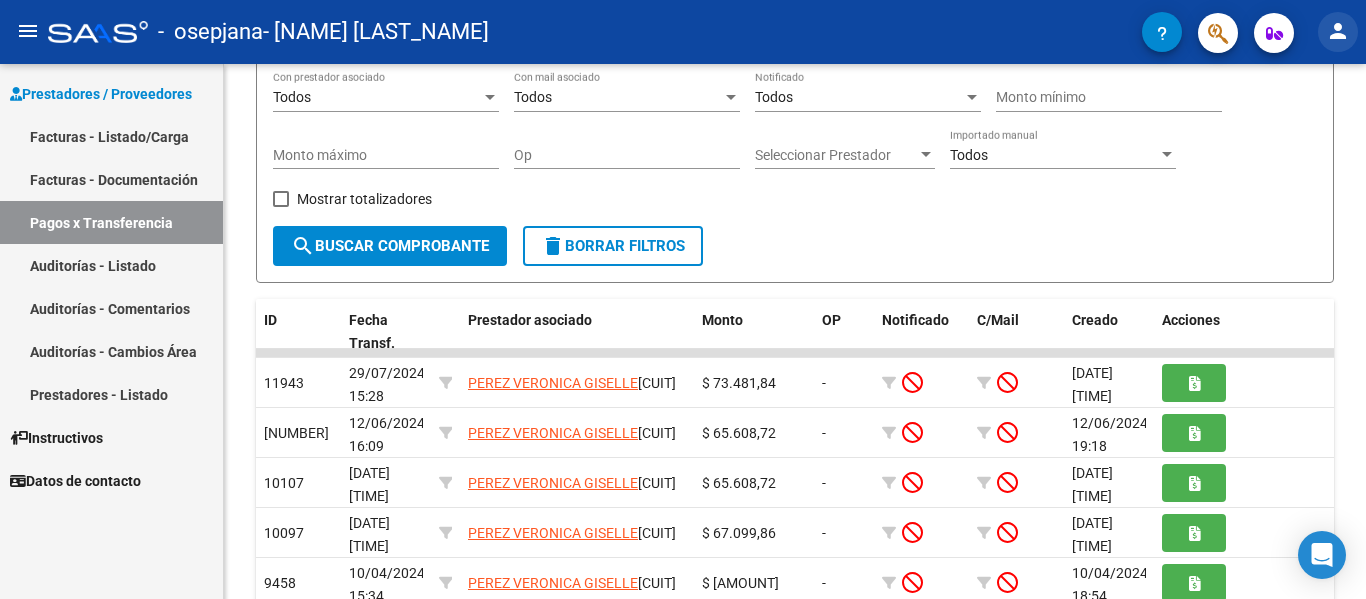click on "person" 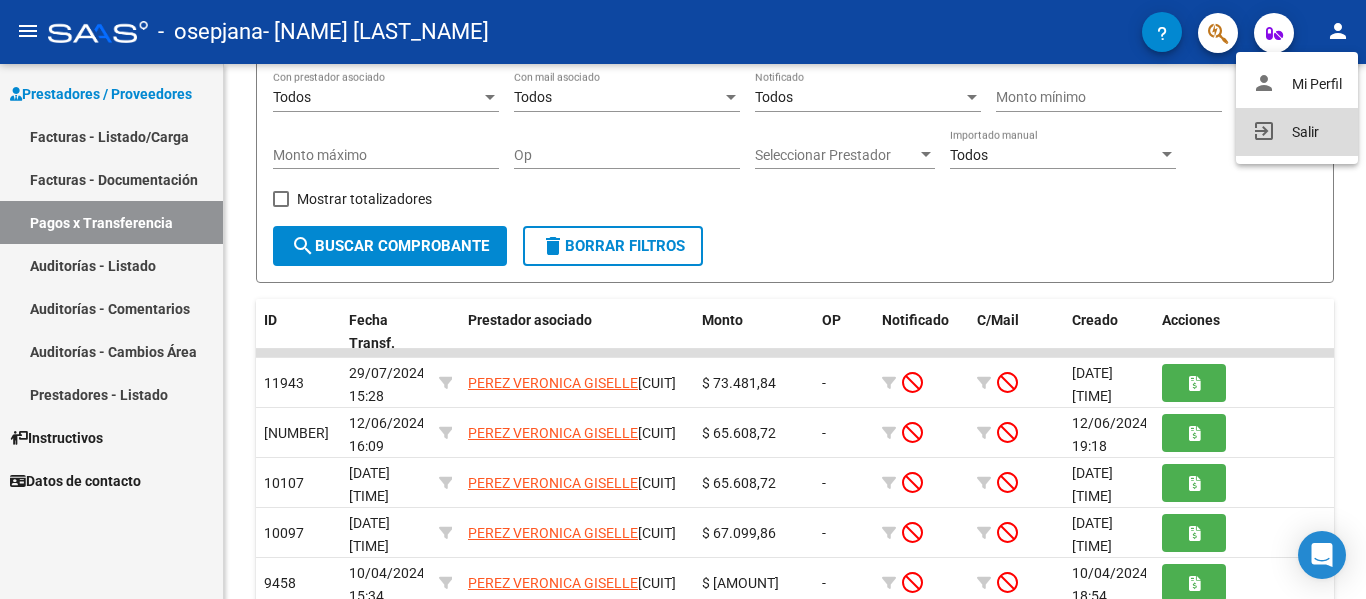 click on "exit_to_app  Salir" at bounding box center [1297, 132] 